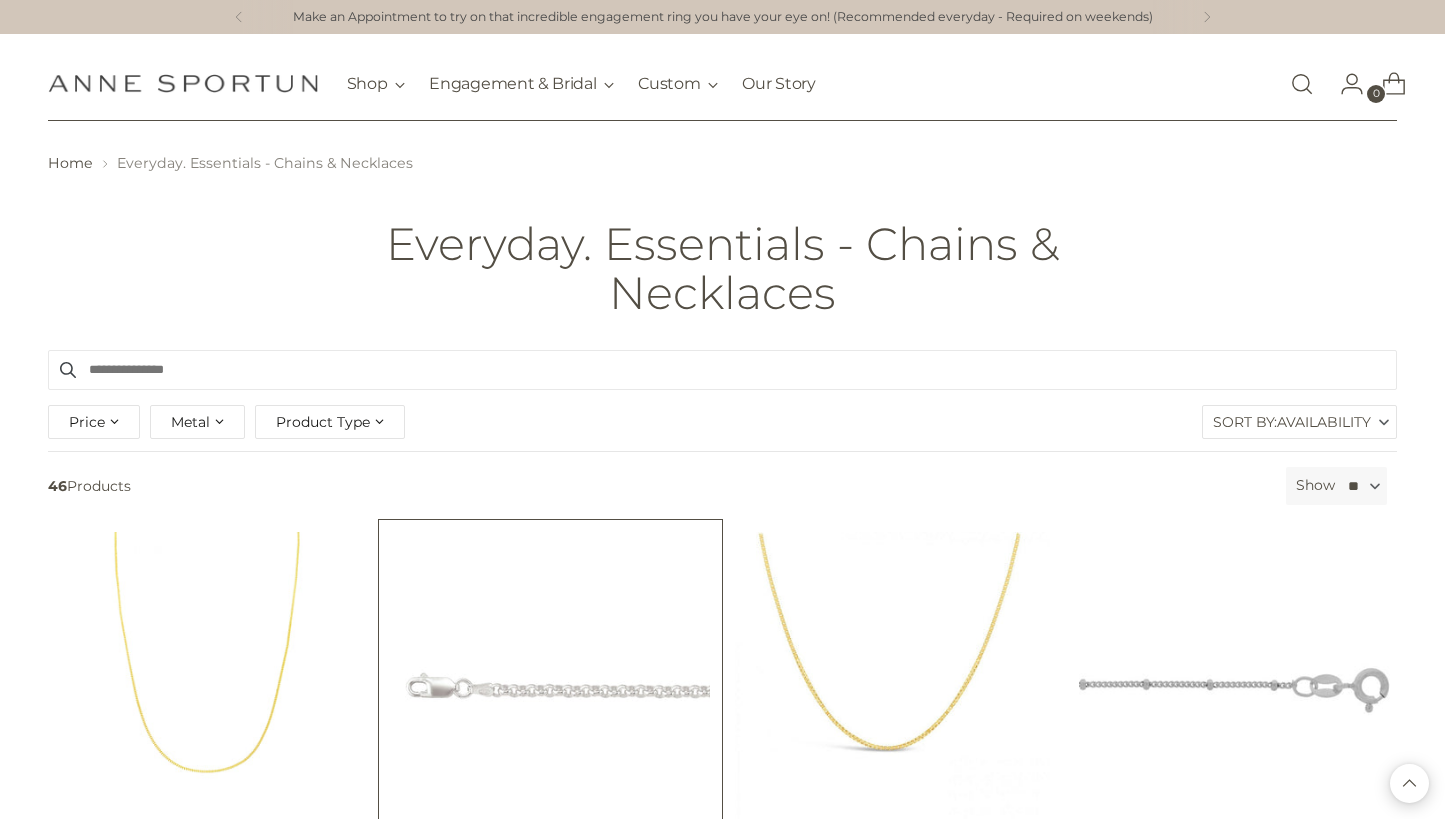 scroll, scrollTop: 0, scrollLeft: 0, axis: both 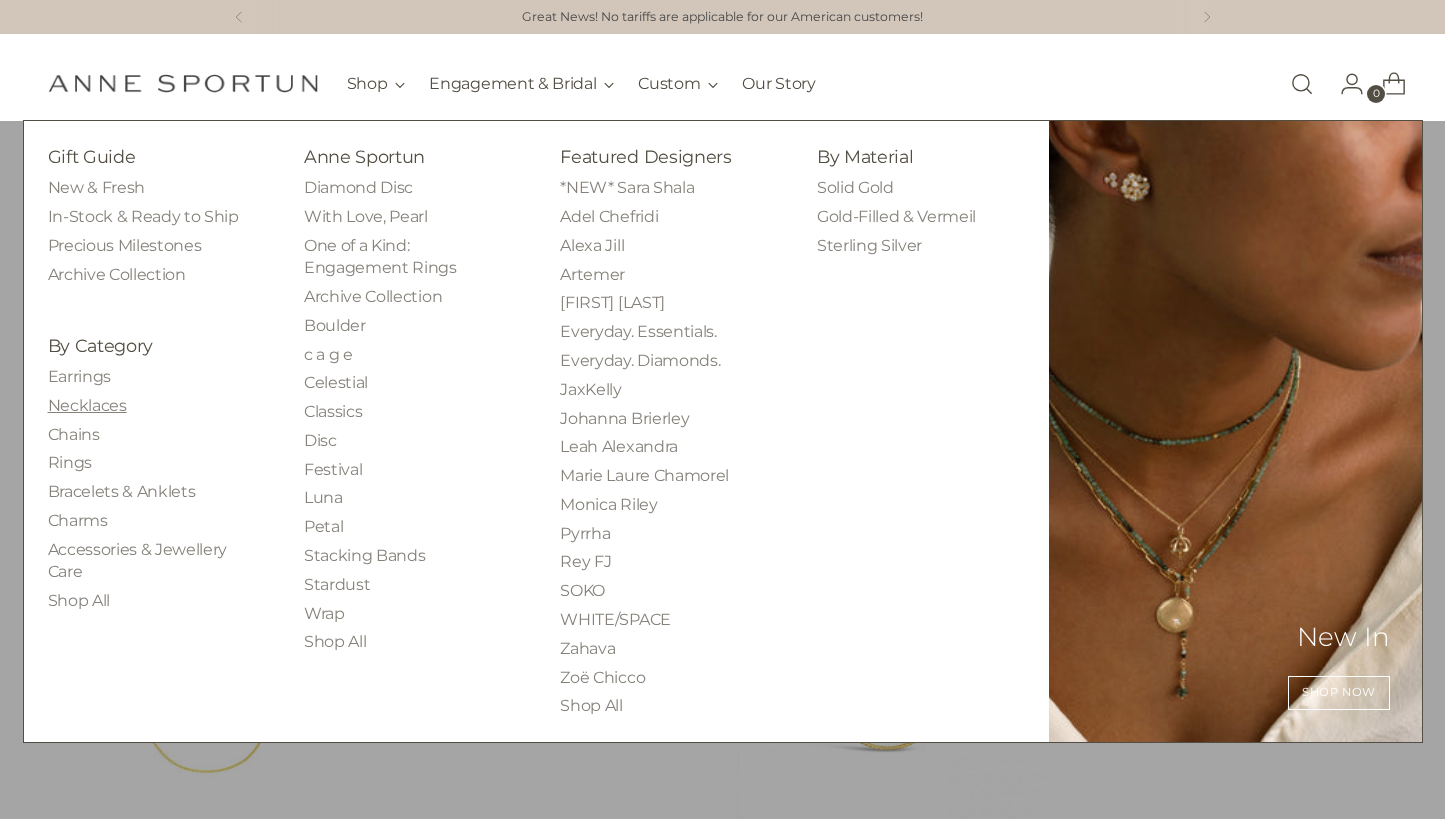 click on "Necklaces" at bounding box center [87, 405] 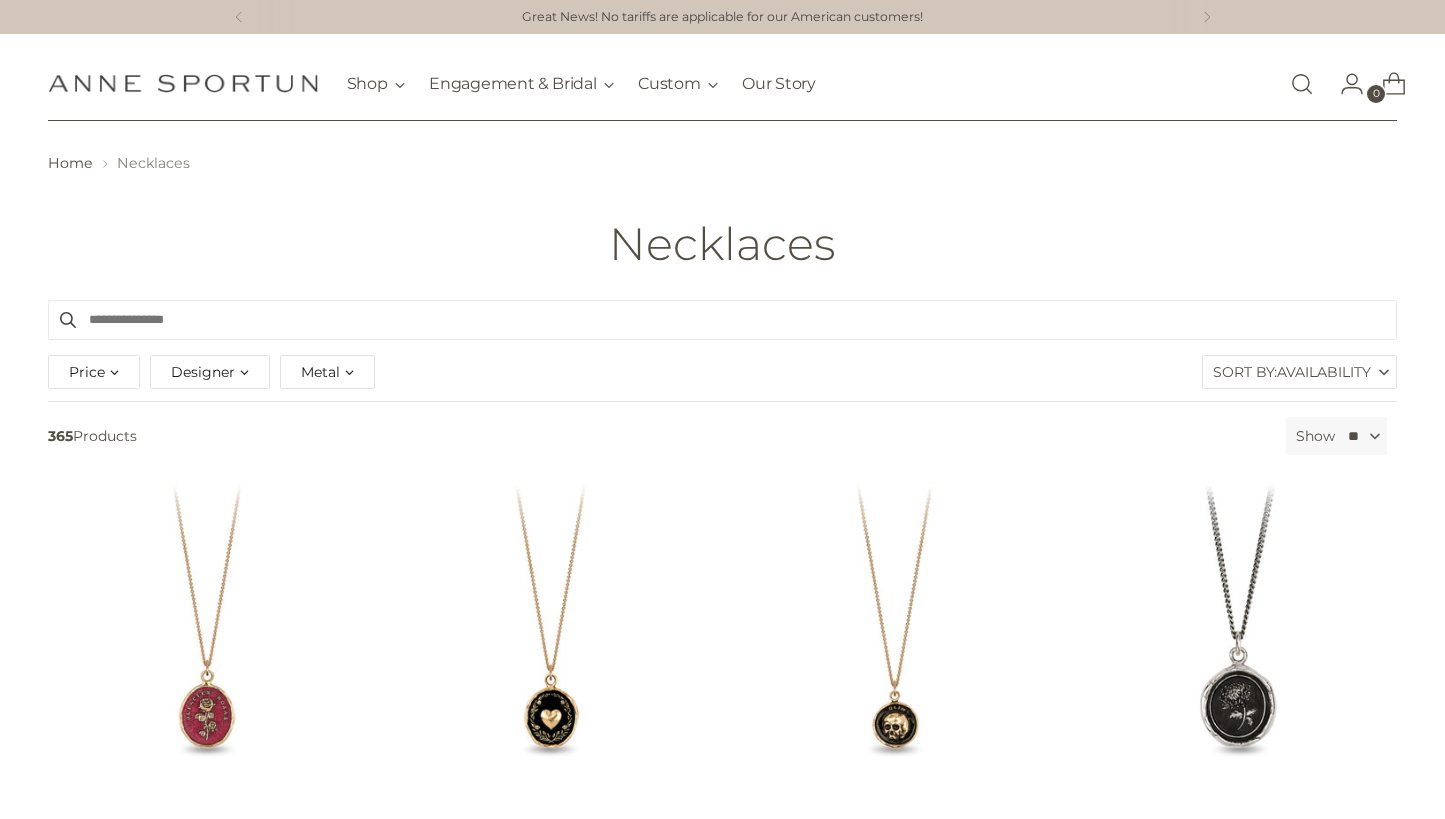 scroll, scrollTop: 0, scrollLeft: 0, axis: both 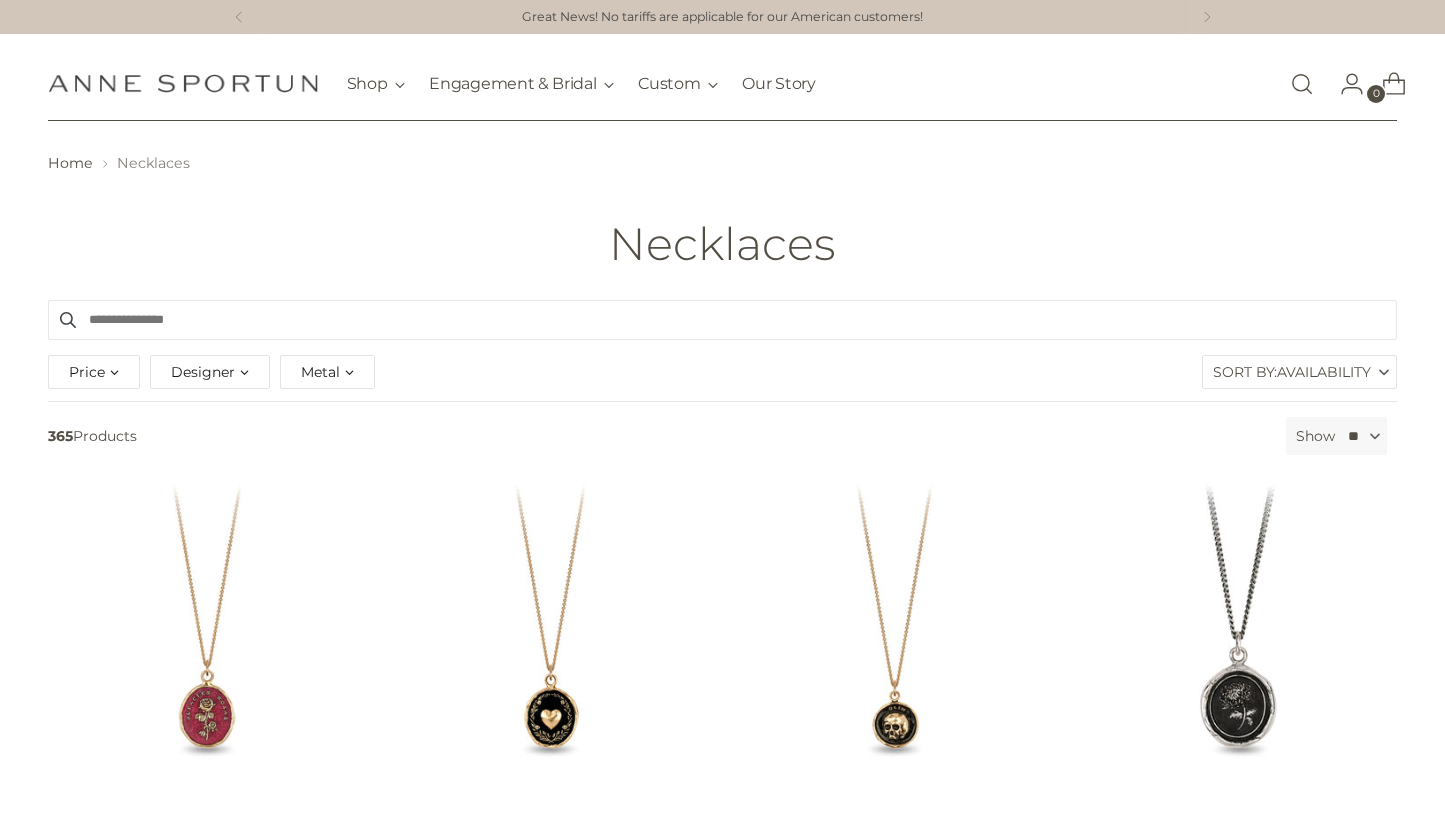 click on "Designer" at bounding box center [203, 372] 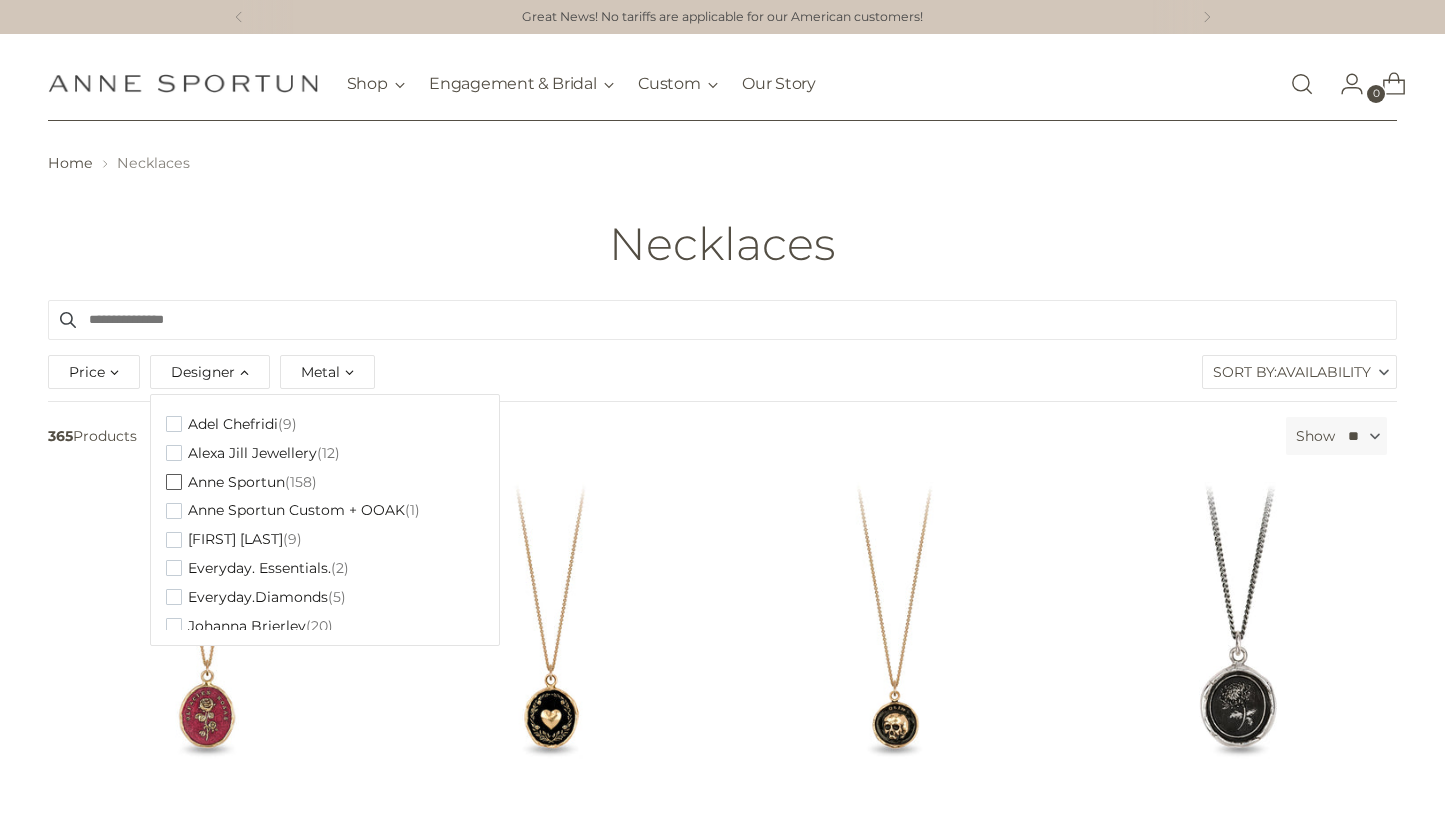 click at bounding box center (174, 482) 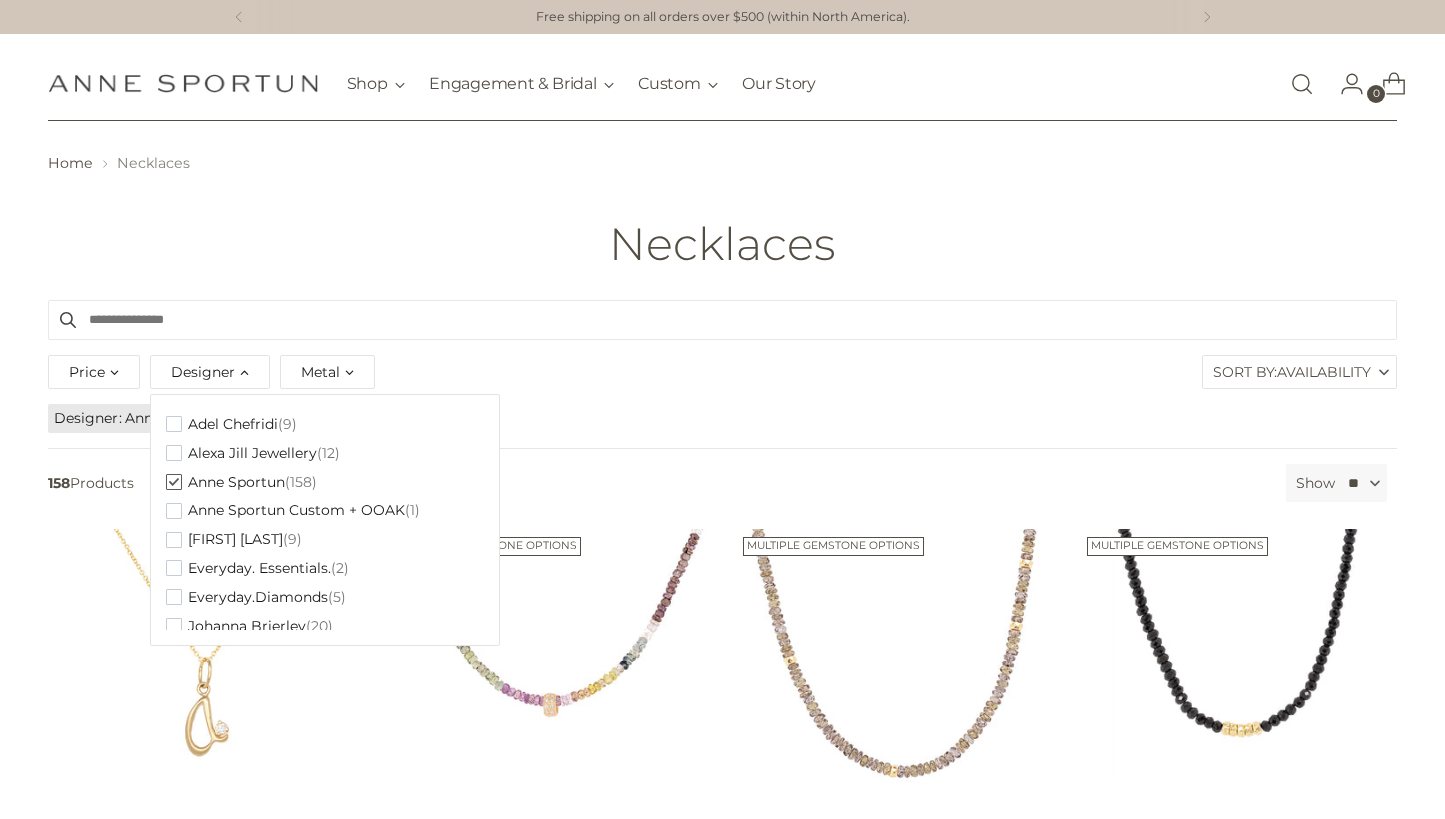 click on "Necklaces" at bounding box center [722, 244] 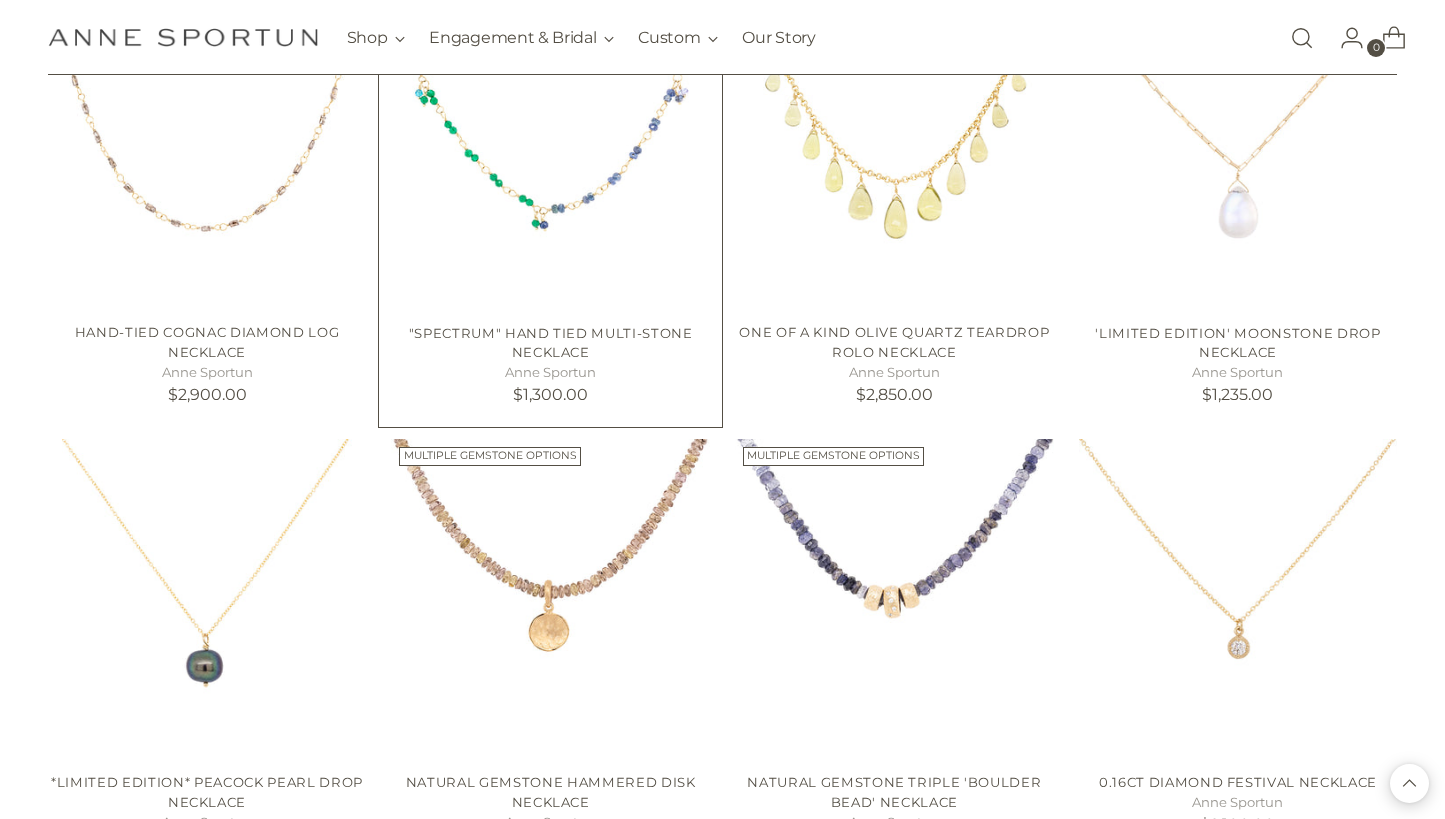 scroll, scrollTop: 1488, scrollLeft: 0, axis: vertical 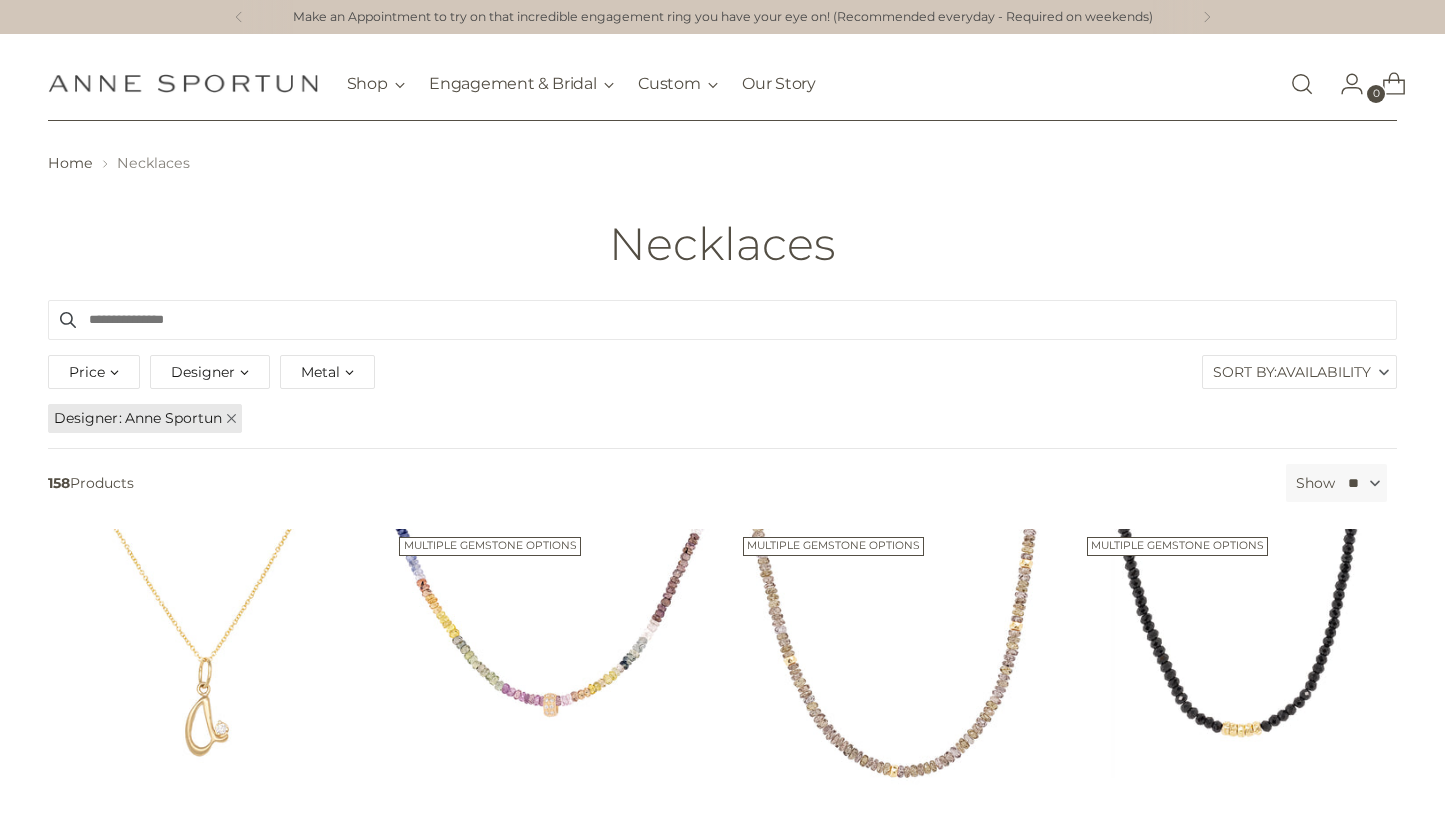 click on "Sort By:  Availability" at bounding box center [1299, 372] 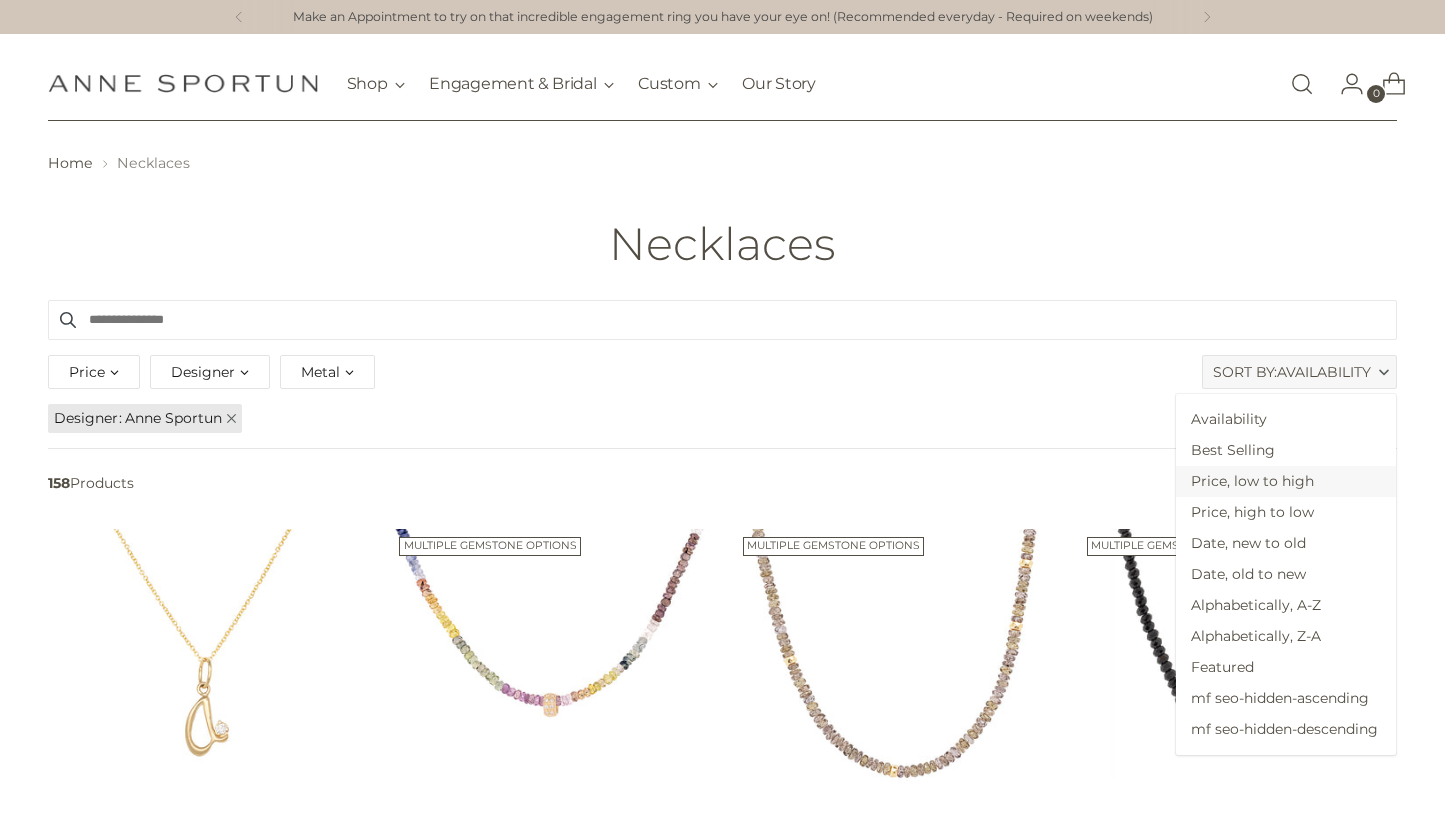 click on "Price, low to high" at bounding box center [1286, 481] 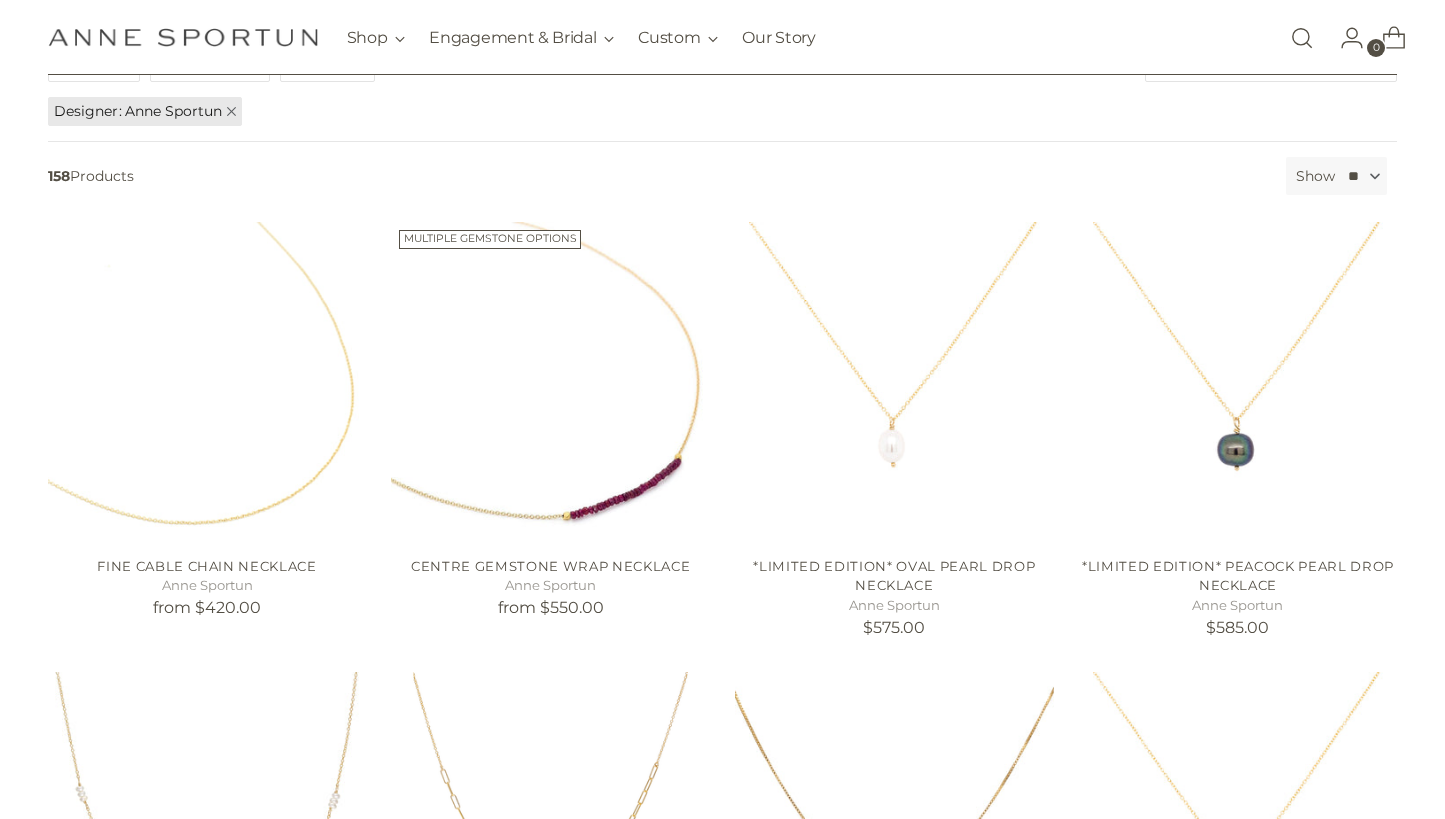 scroll, scrollTop: 402, scrollLeft: 0, axis: vertical 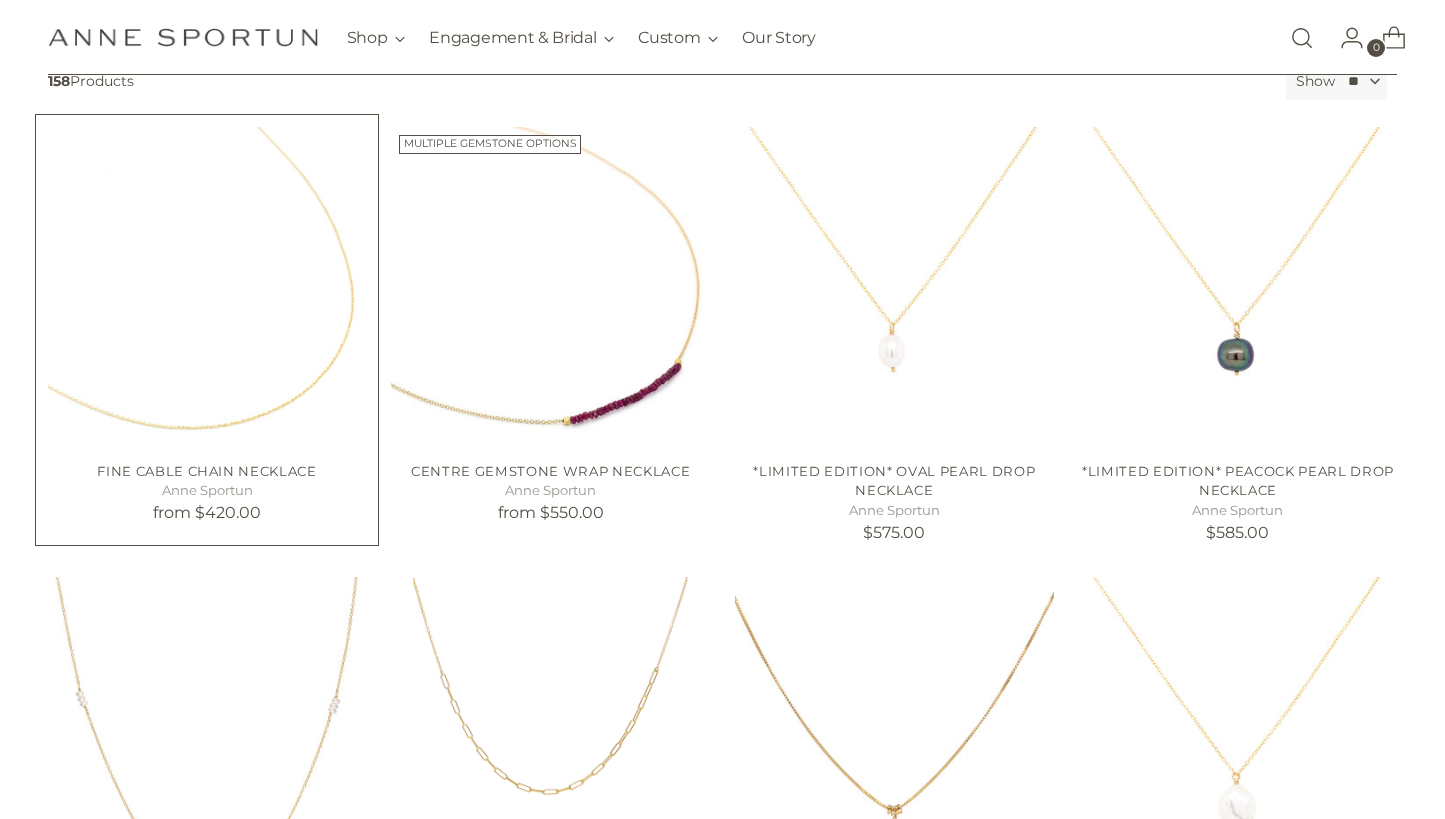 click at bounding box center (0, 0) 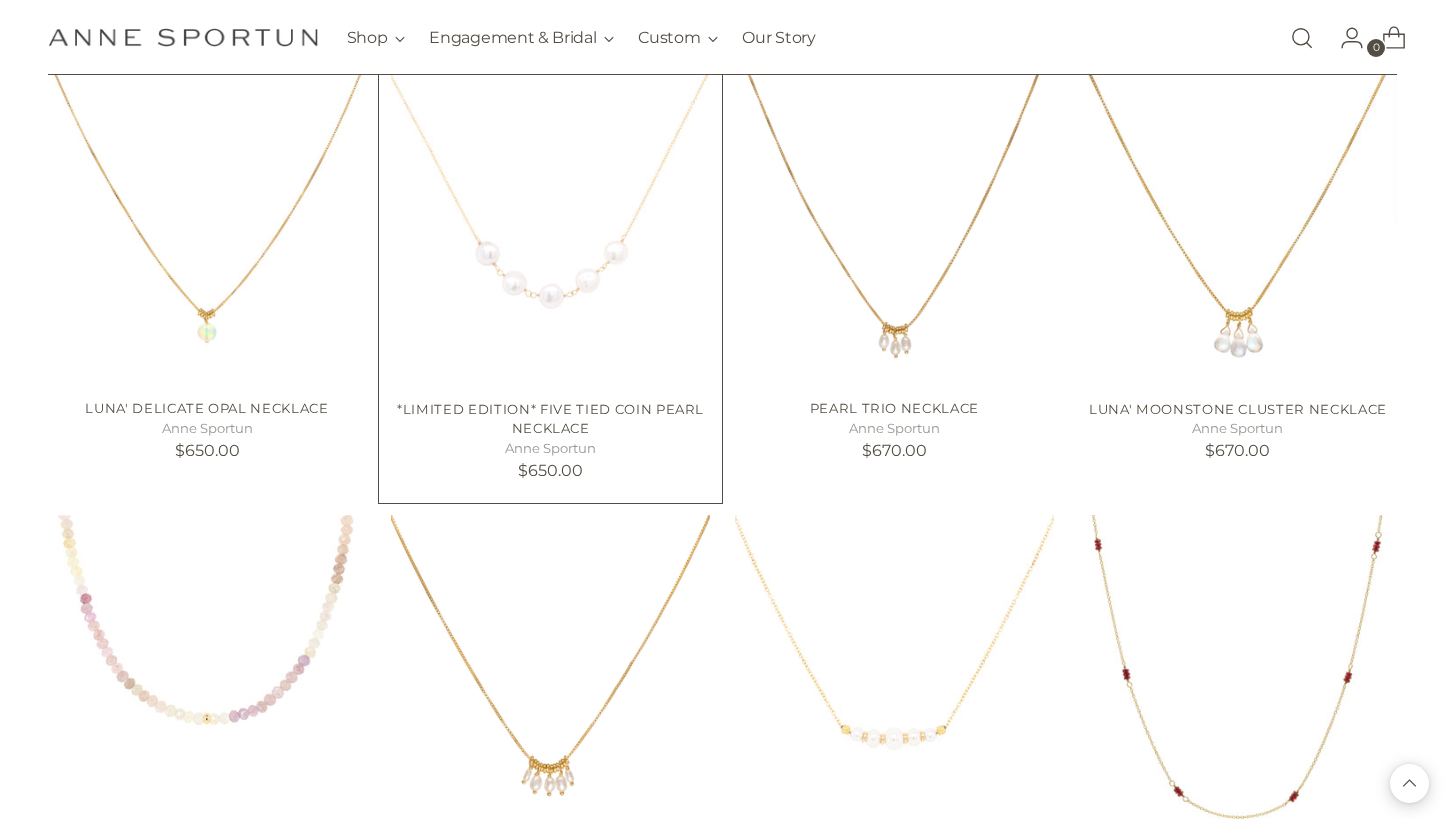 scroll, scrollTop: 1522, scrollLeft: 0, axis: vertical 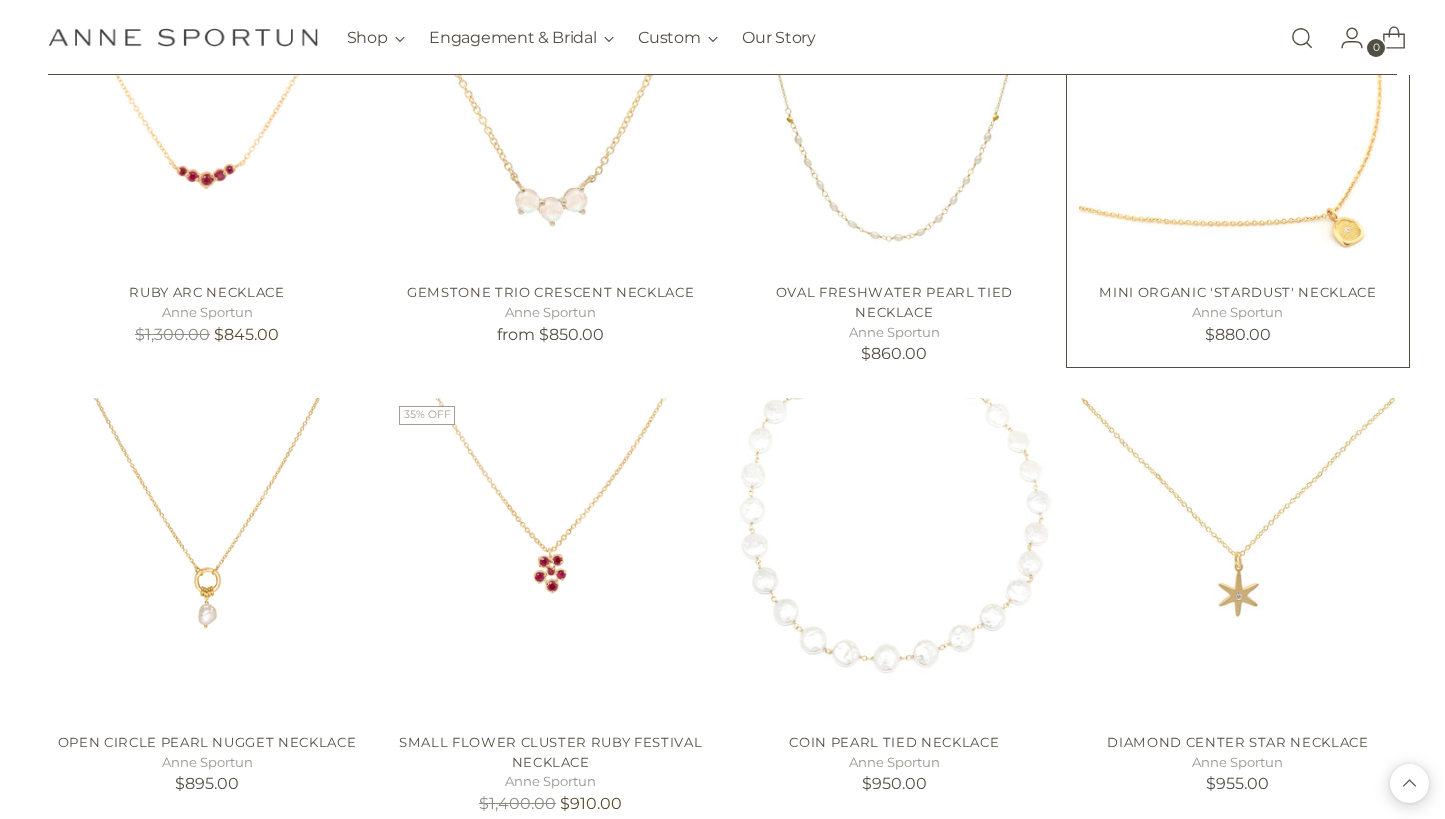 click at bounding box center [0, 0] 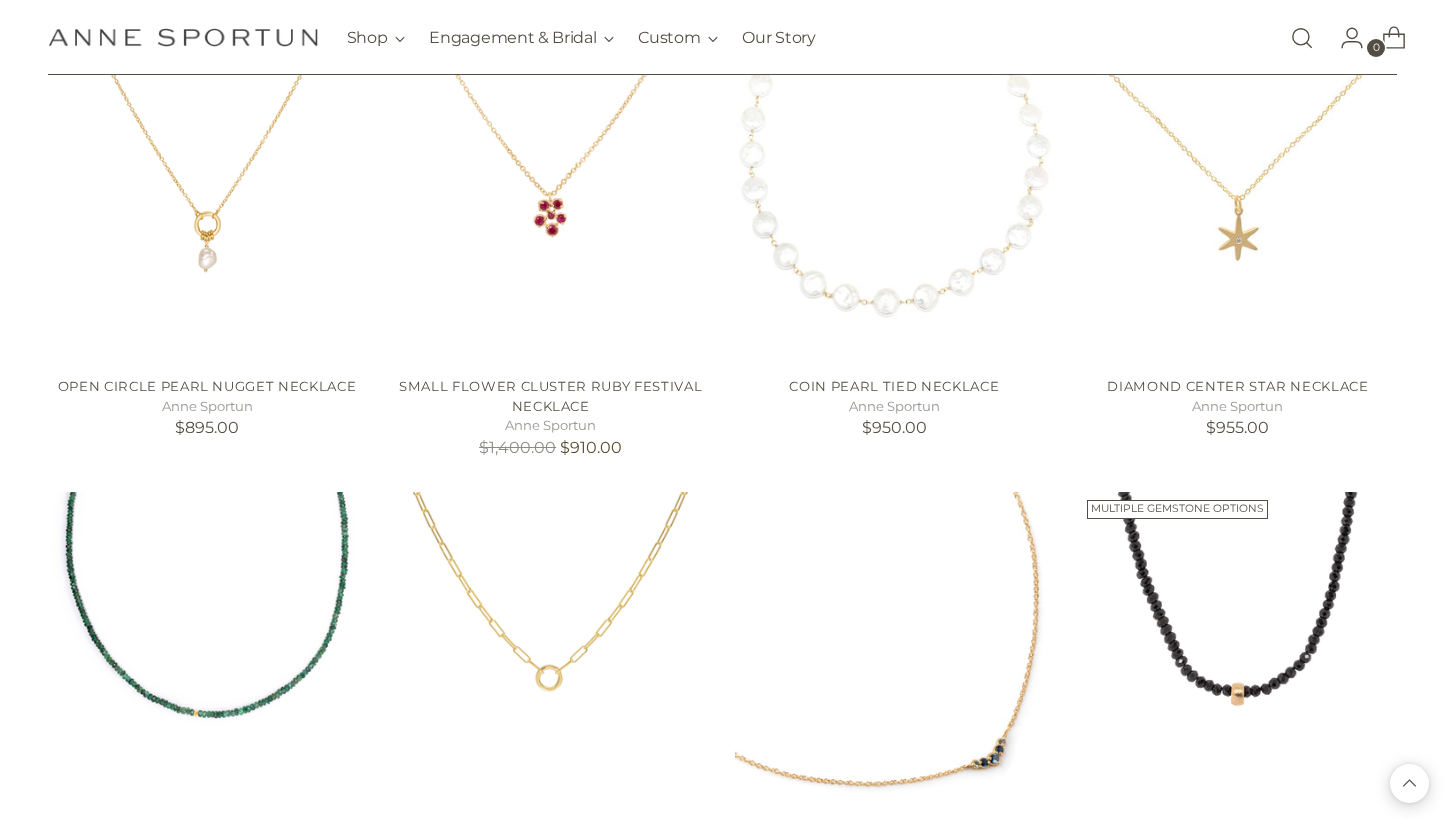 scroll, scrollTop: 3243, scrollLeft: 0, axis: vertical 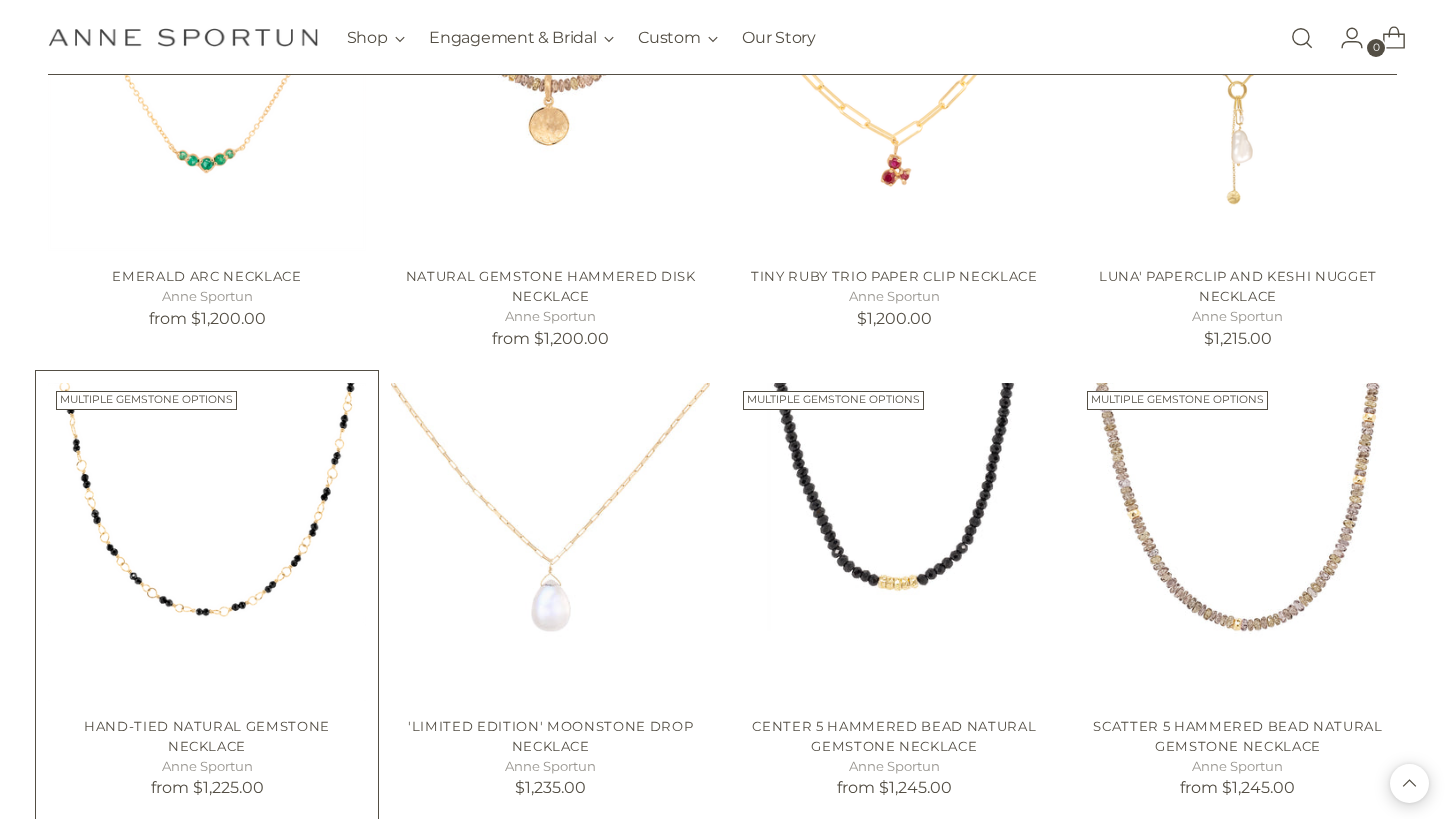 click at bounding box center (0, 0) 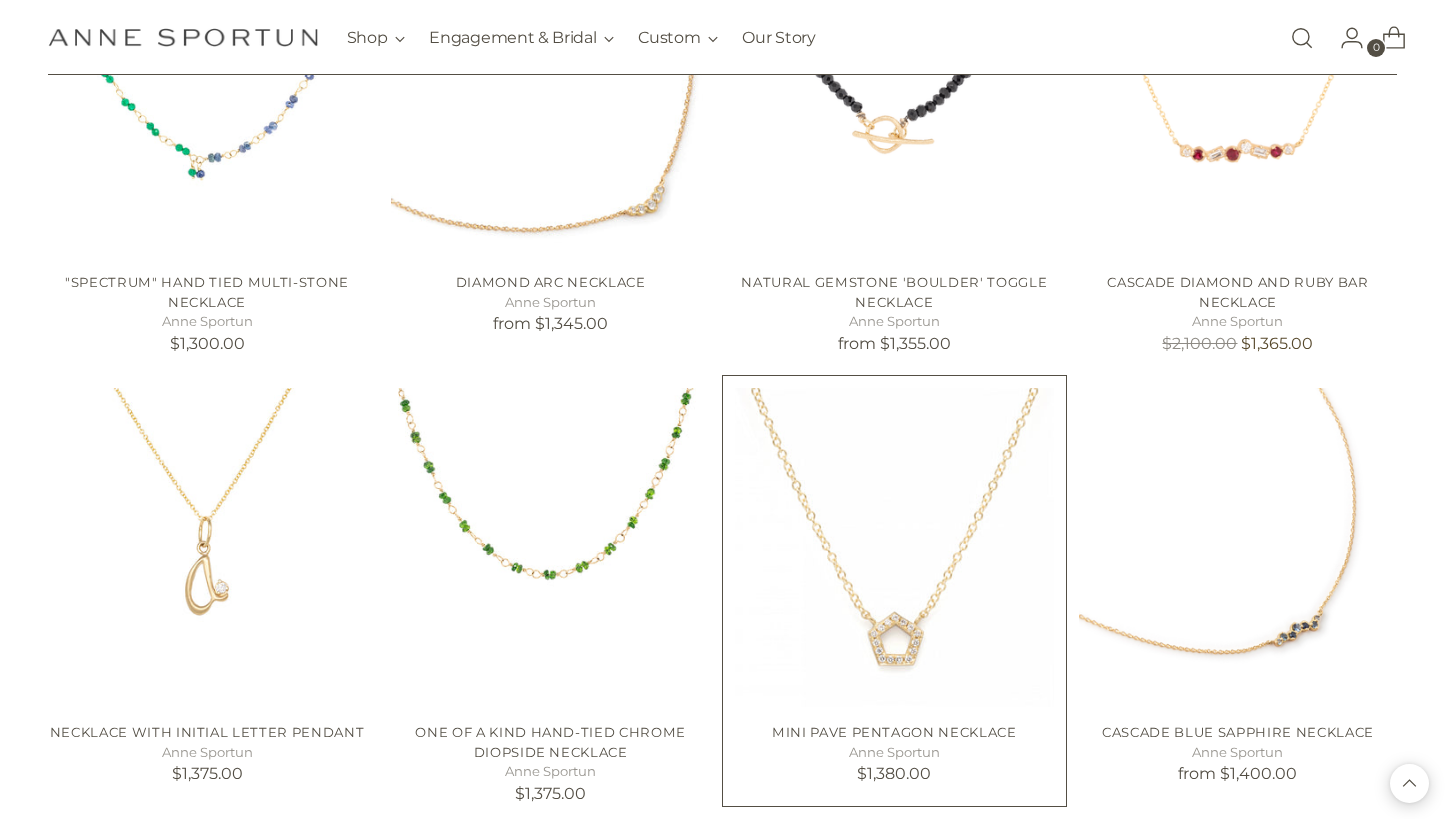 scroll, scrollTop: 6892, scrollLeft: 0, axis: vertical 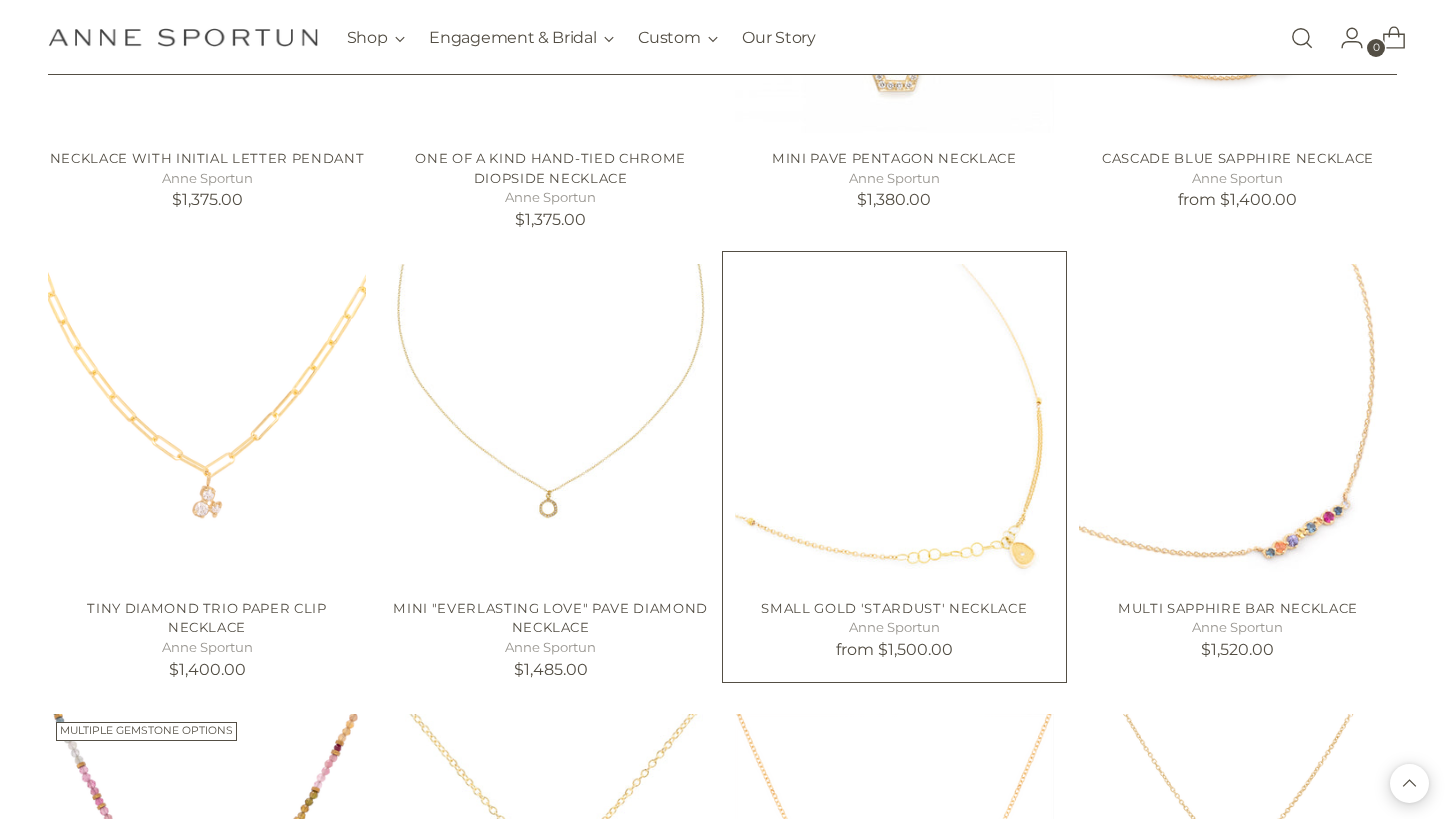 click at bounding box center (0, 0) 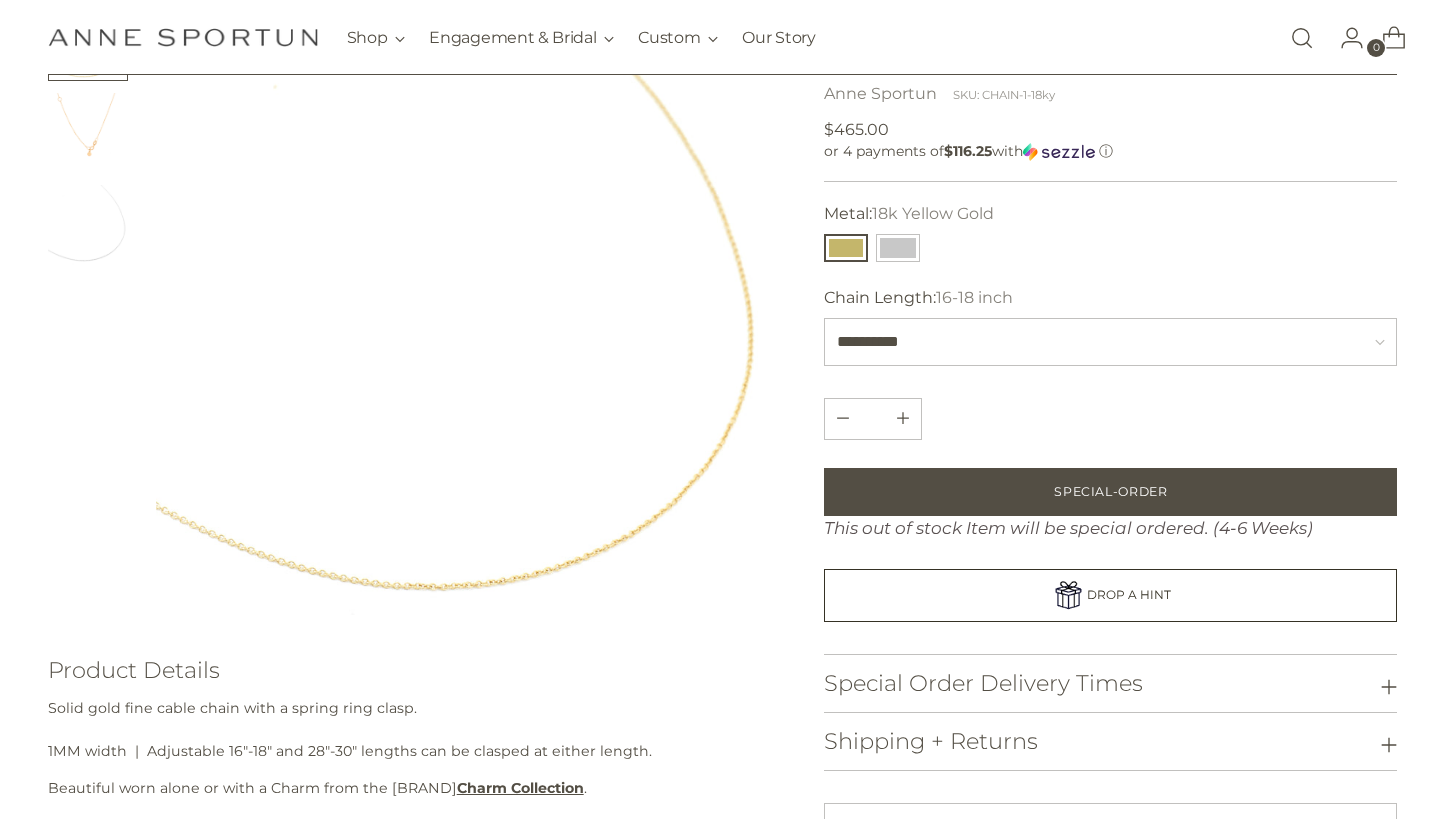 scroll, scrollTop: 199, scrollLeft: 0, axis: vertical 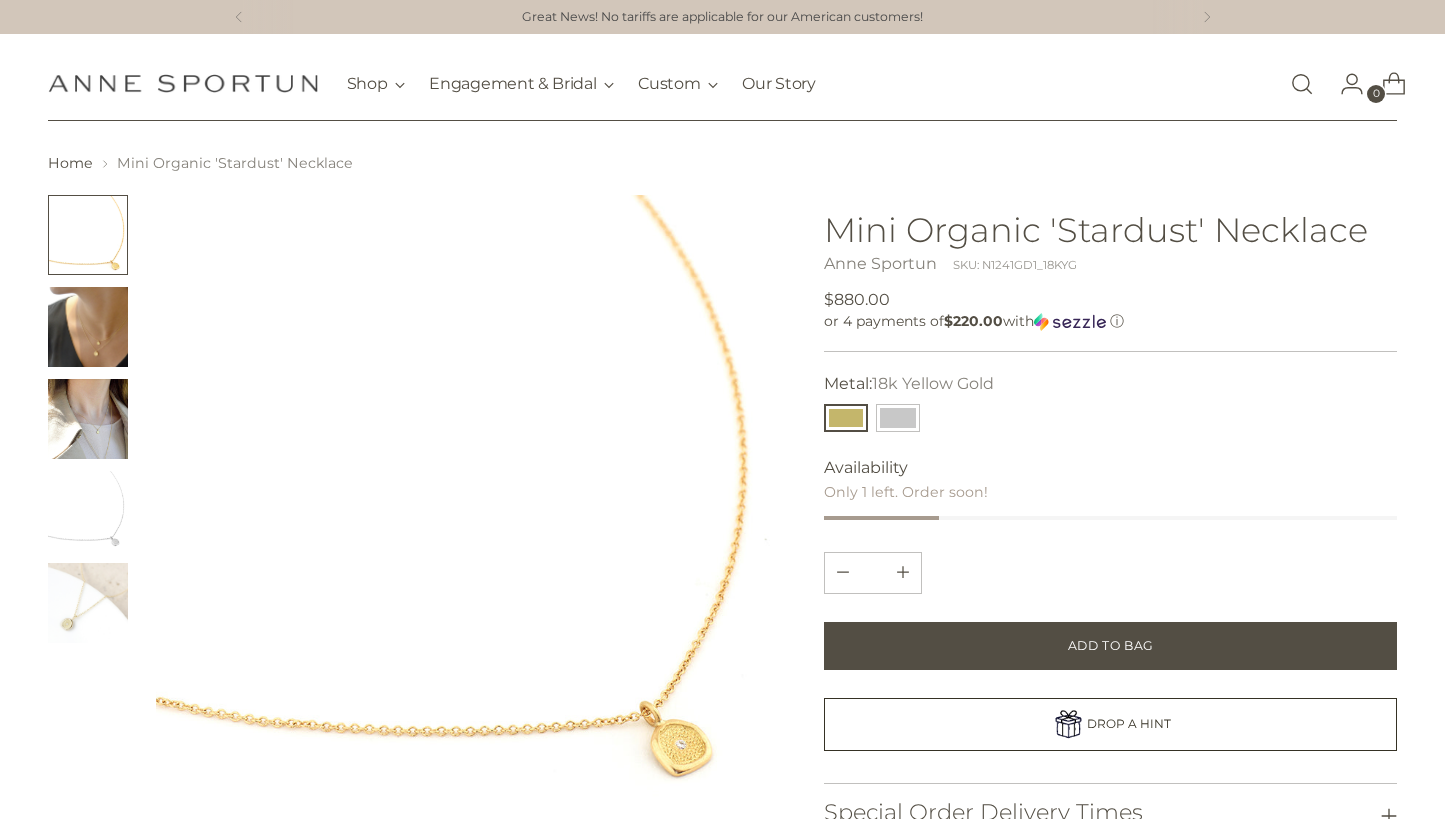 click at bounding box center (88, 603) 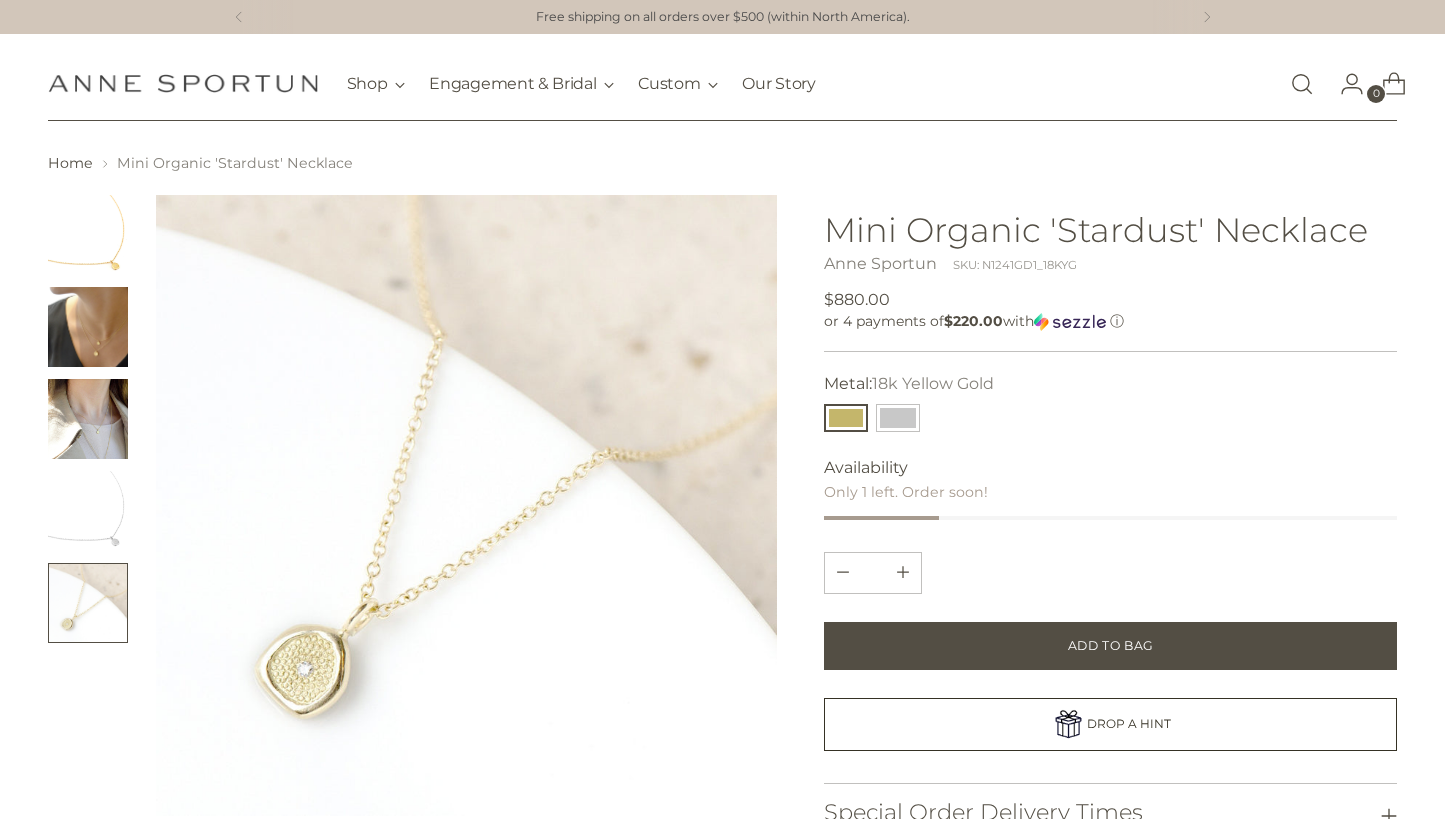 scroll, scrollTop: 0, scrollLeft: 0, axis: both 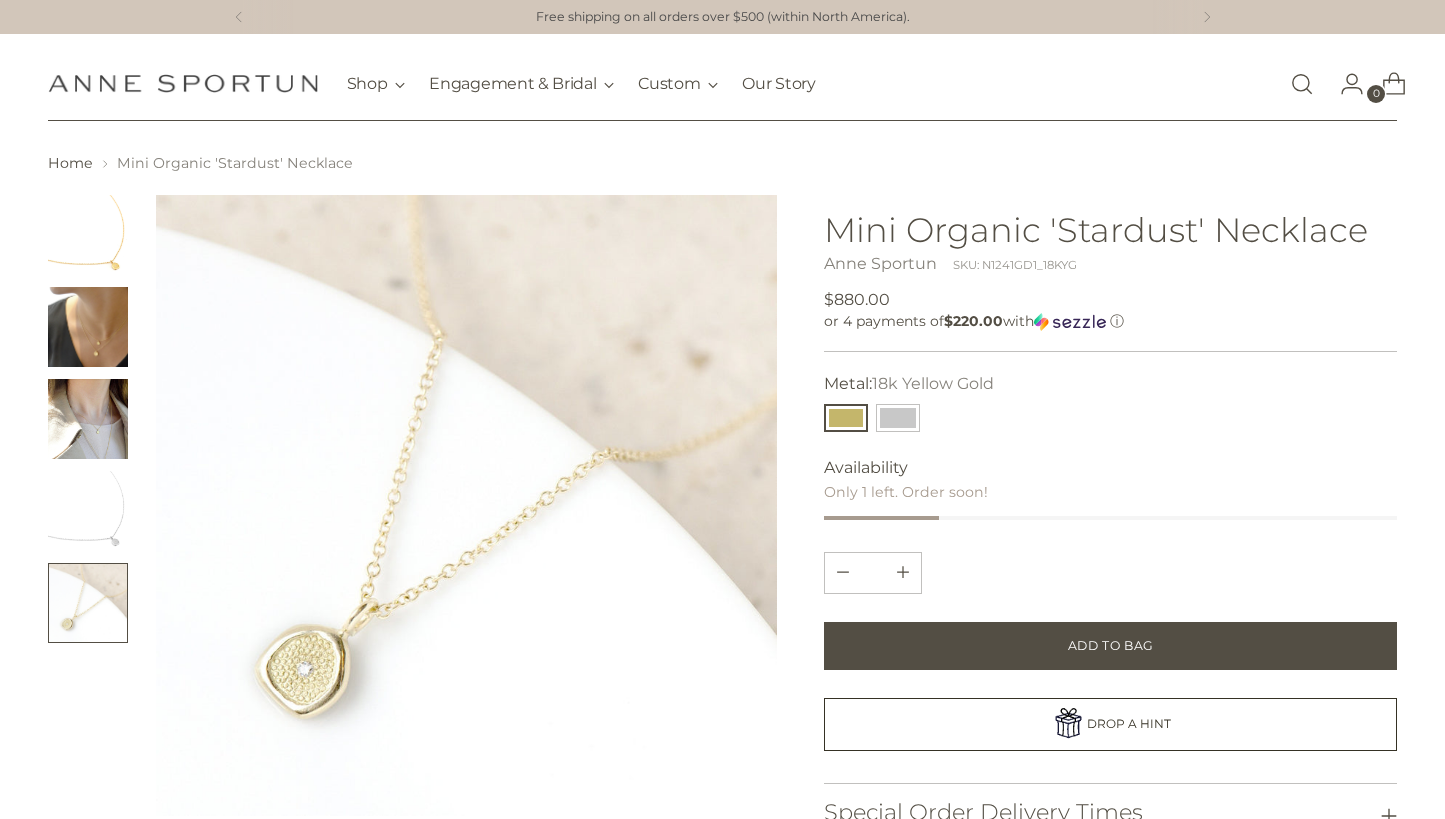 click at bounding box center [88, 327] 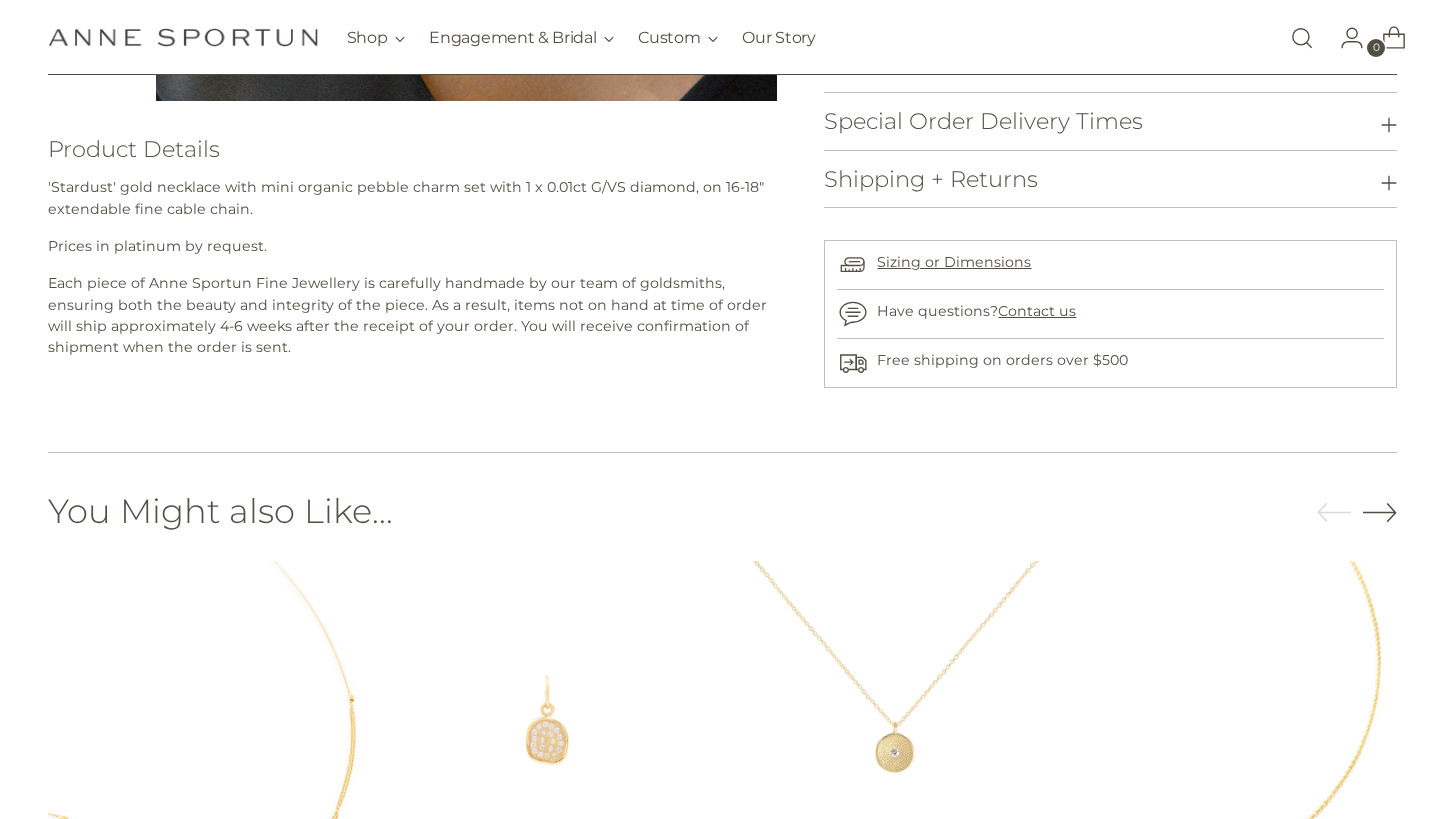 scroll, scrollTop: 959, scrollLeft: 0, axis: vertical 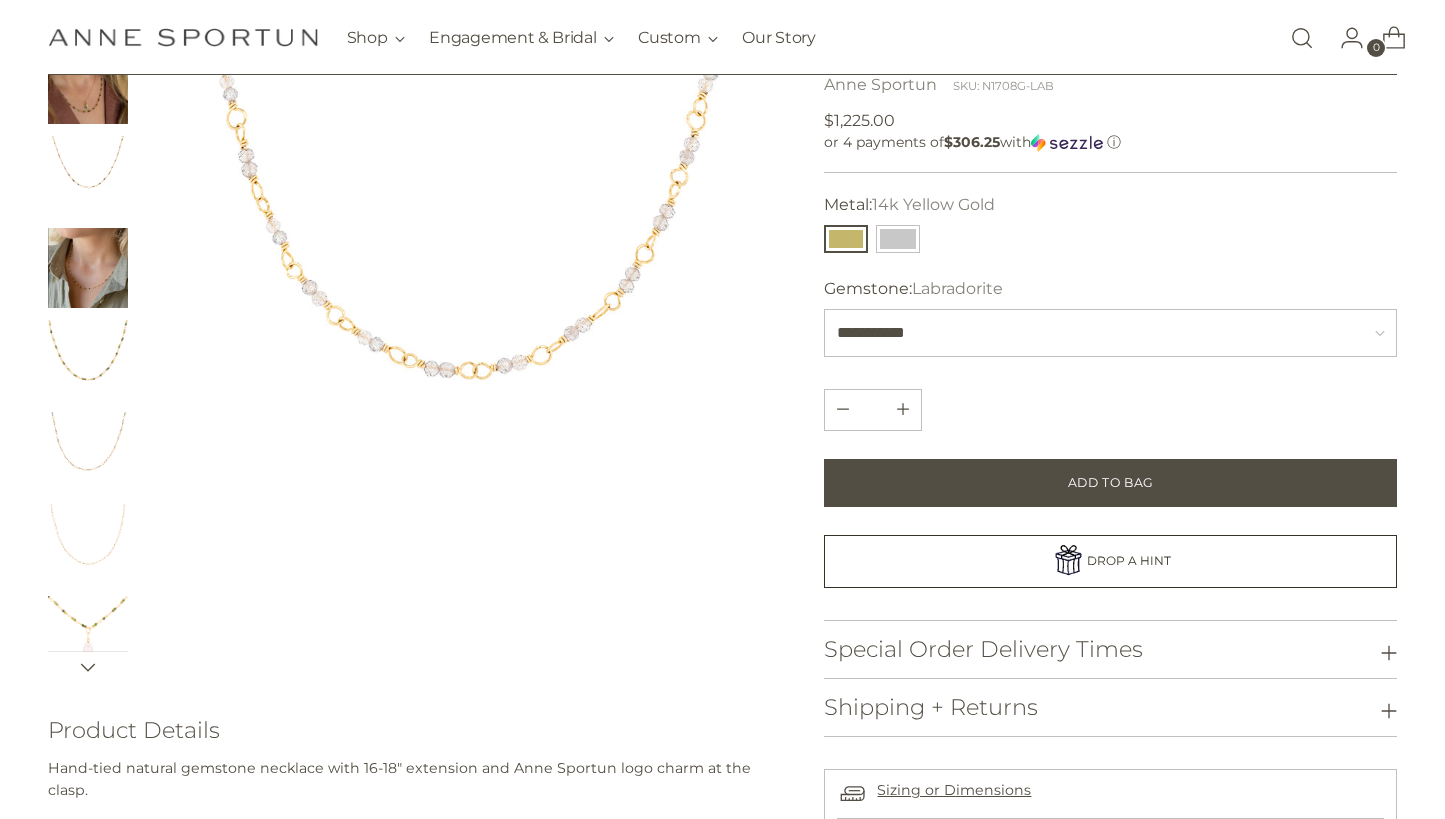 click 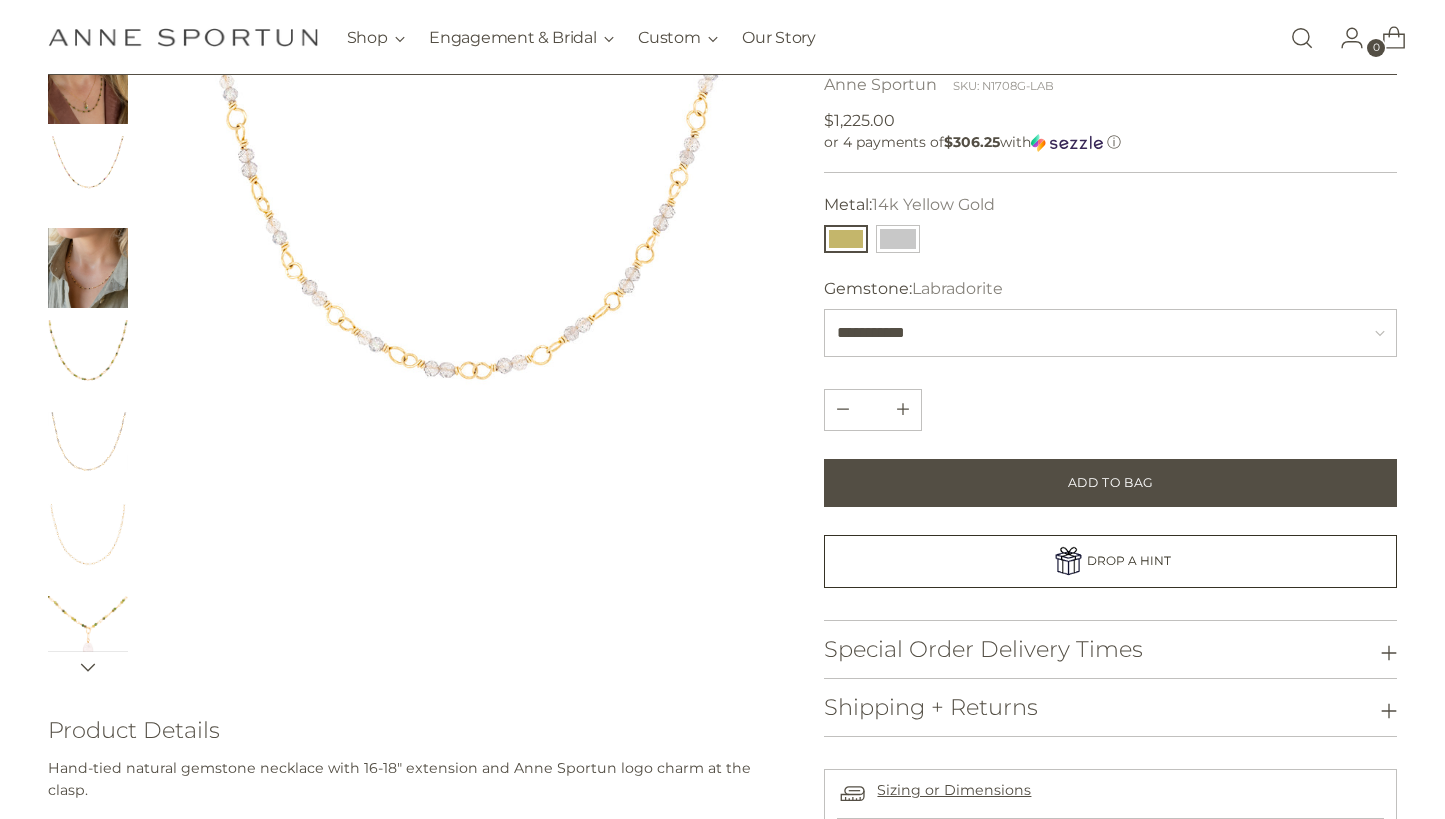scroll, scrollTop: 100, scrollLeft: 0, axis: vertical 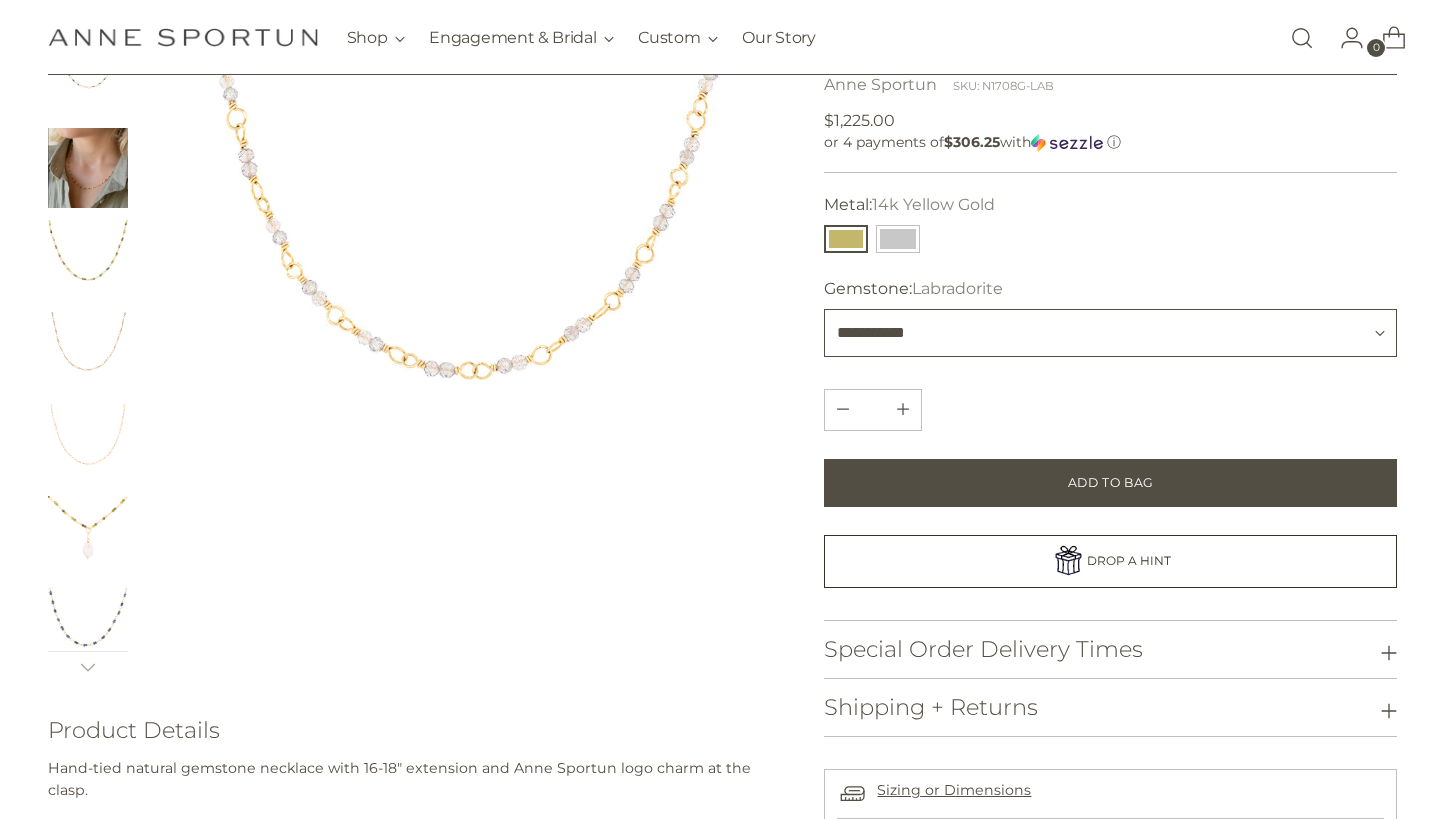 select on "**********" 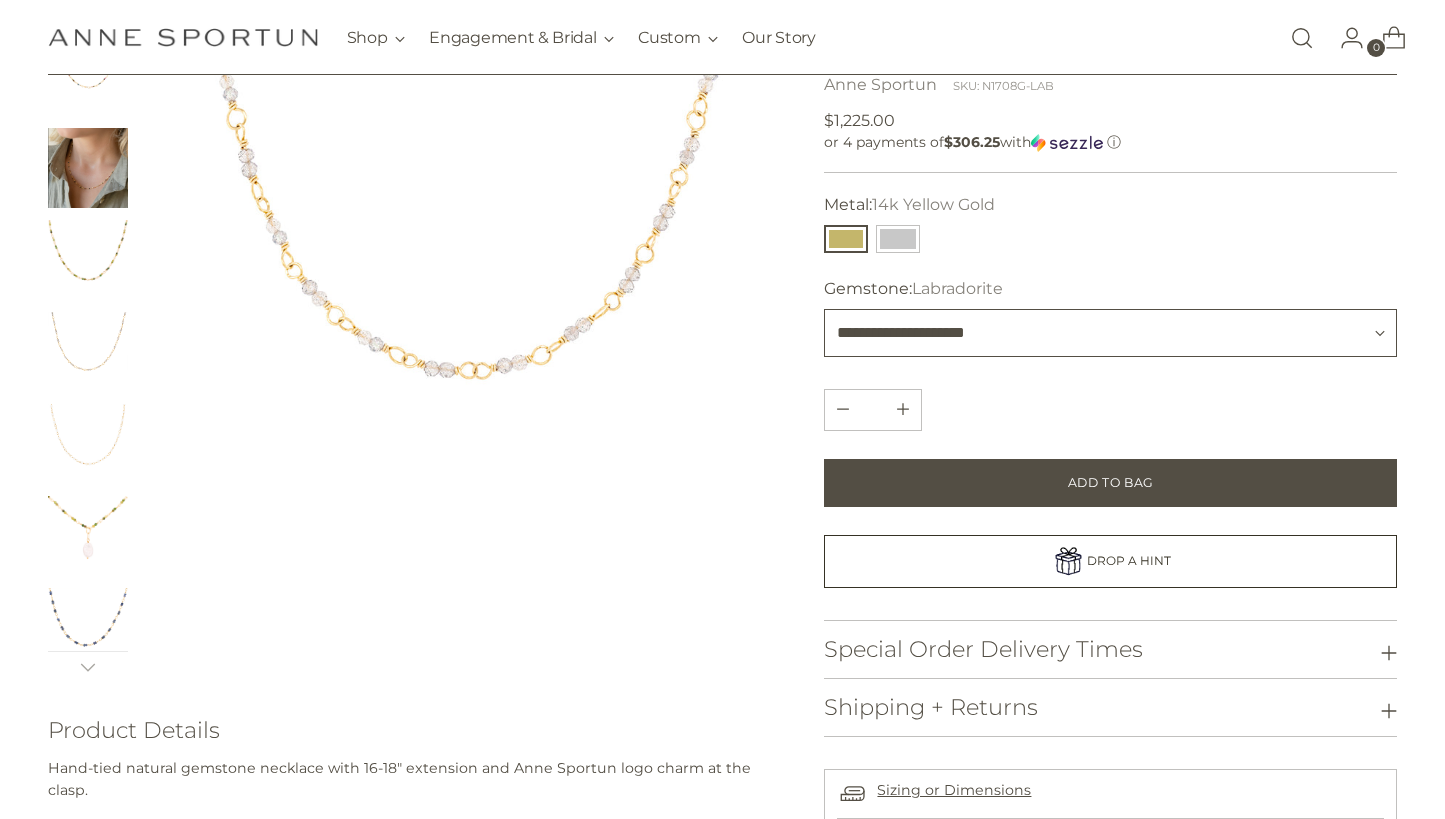 type 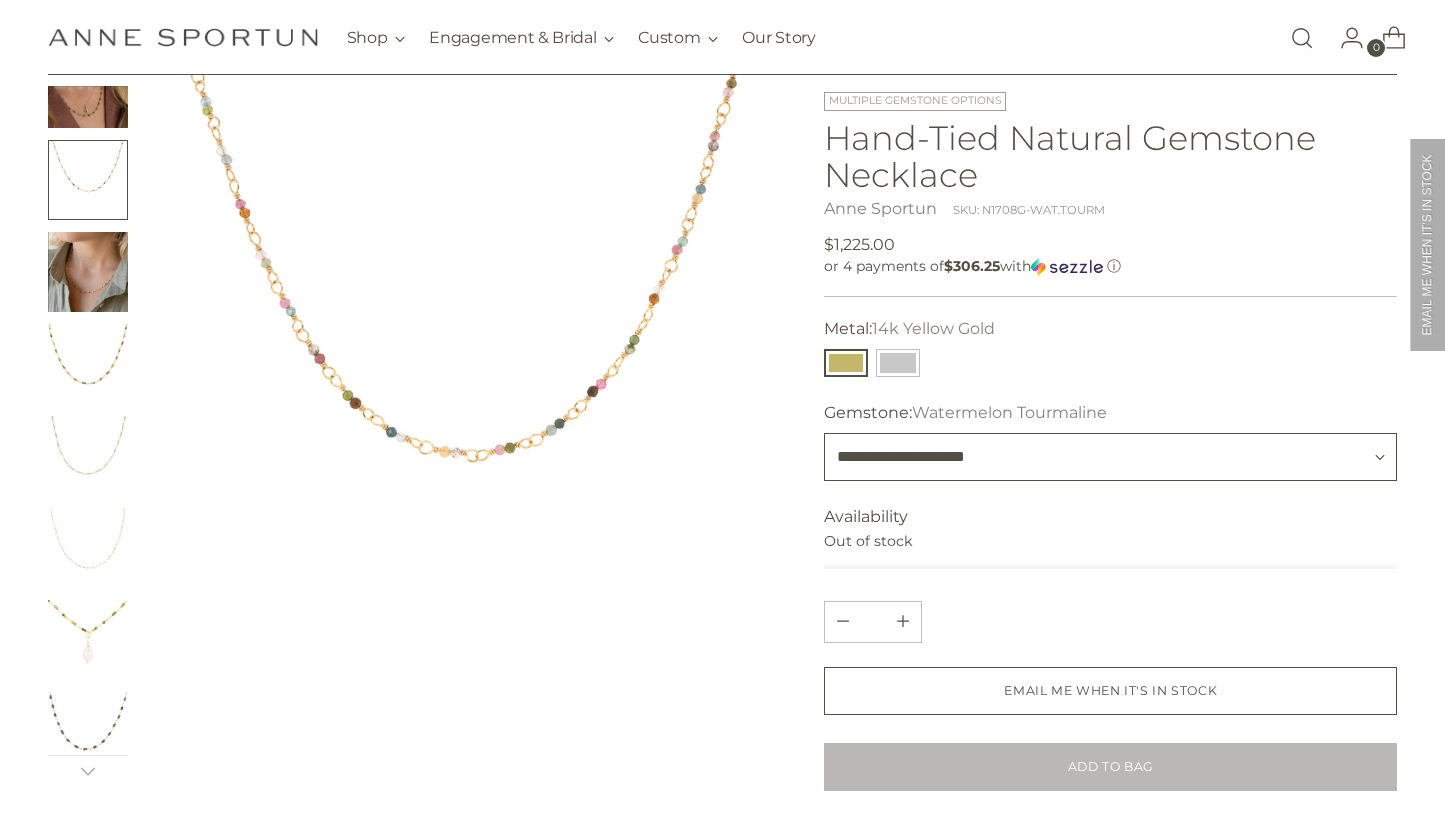scroll, scrollTop: 101, scrollLeft: 0, axis: vertical 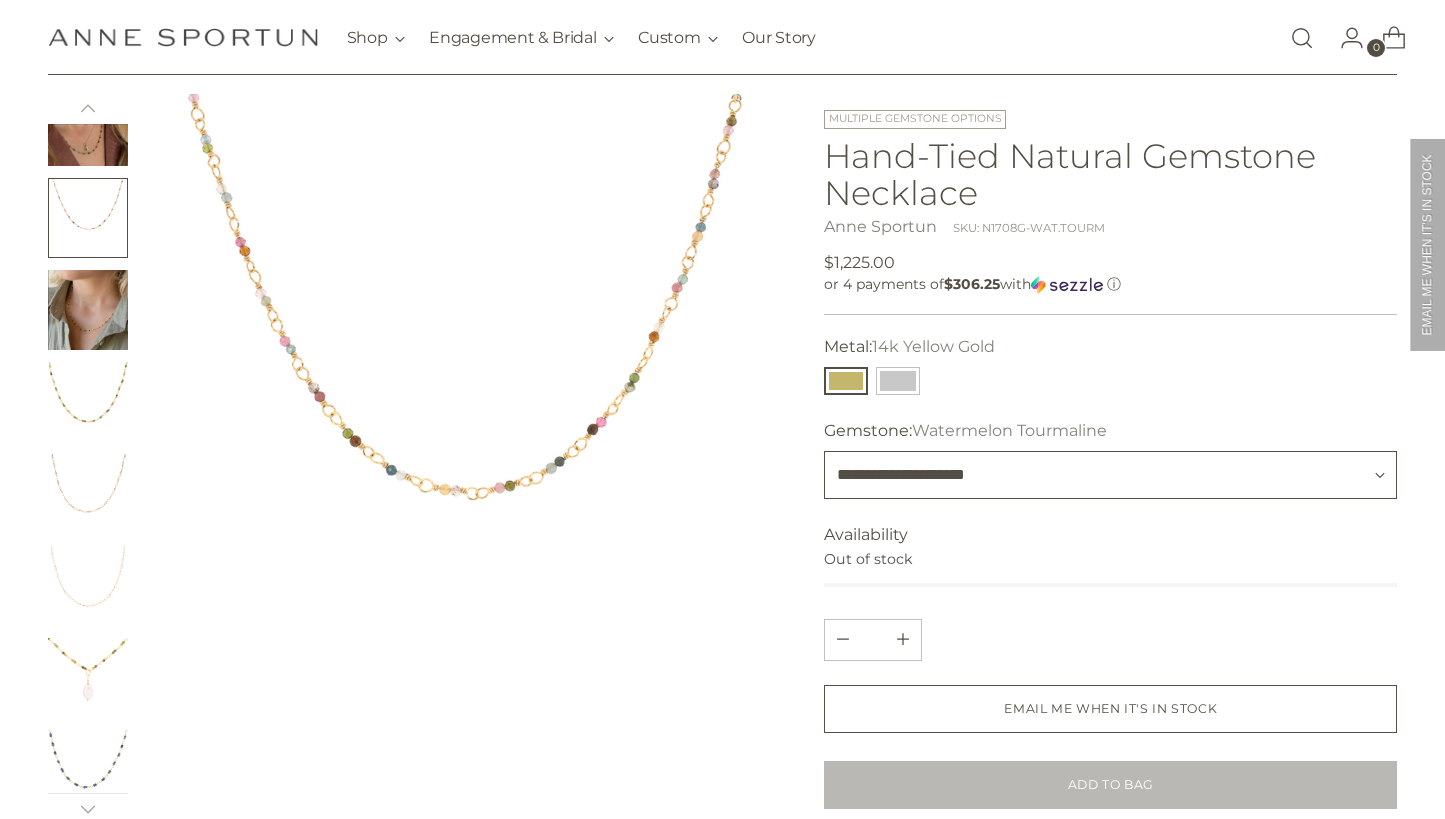 select on "******" 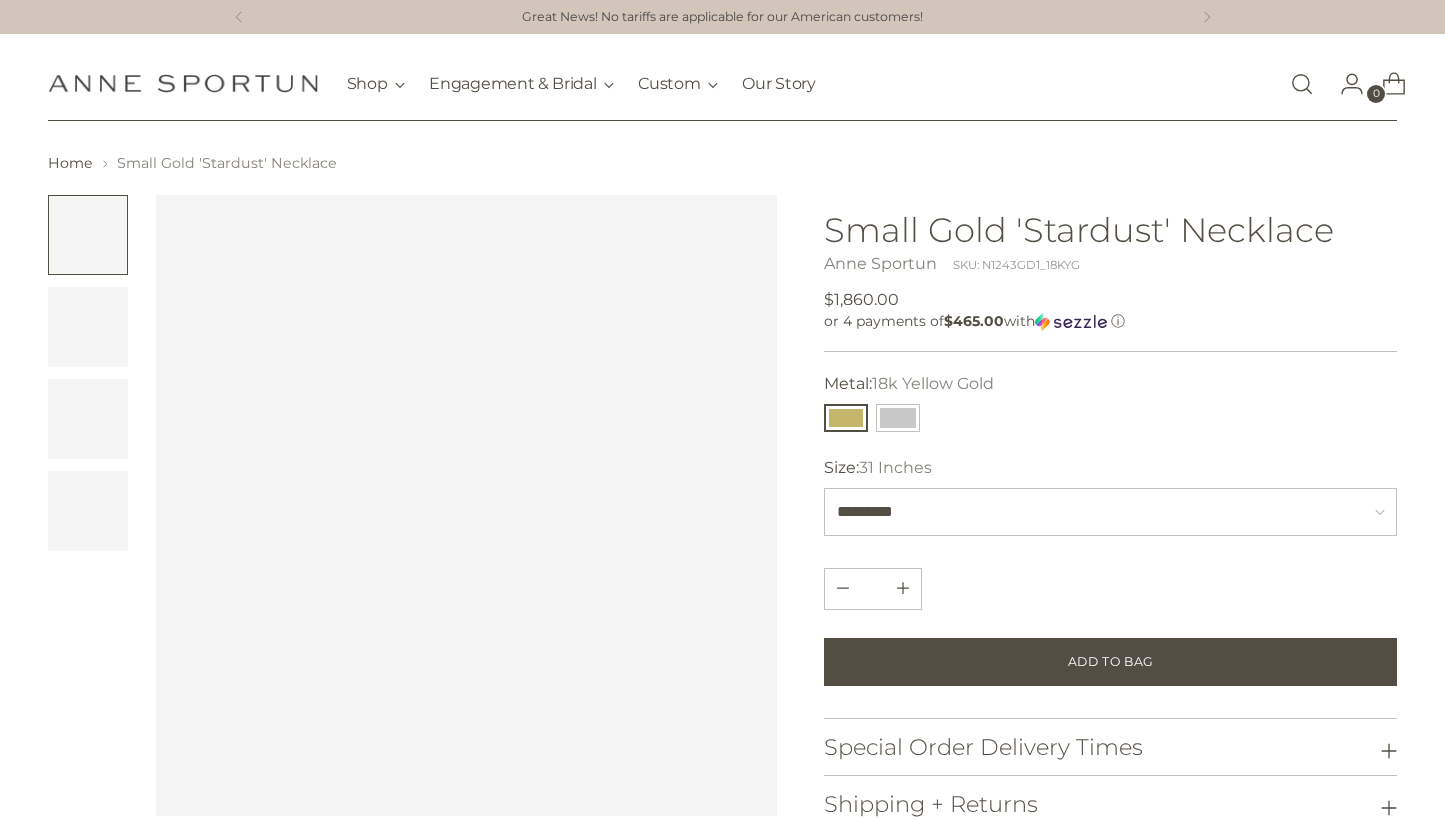scroll, scrollTop: 0, scrollLeft: 0, axis: both 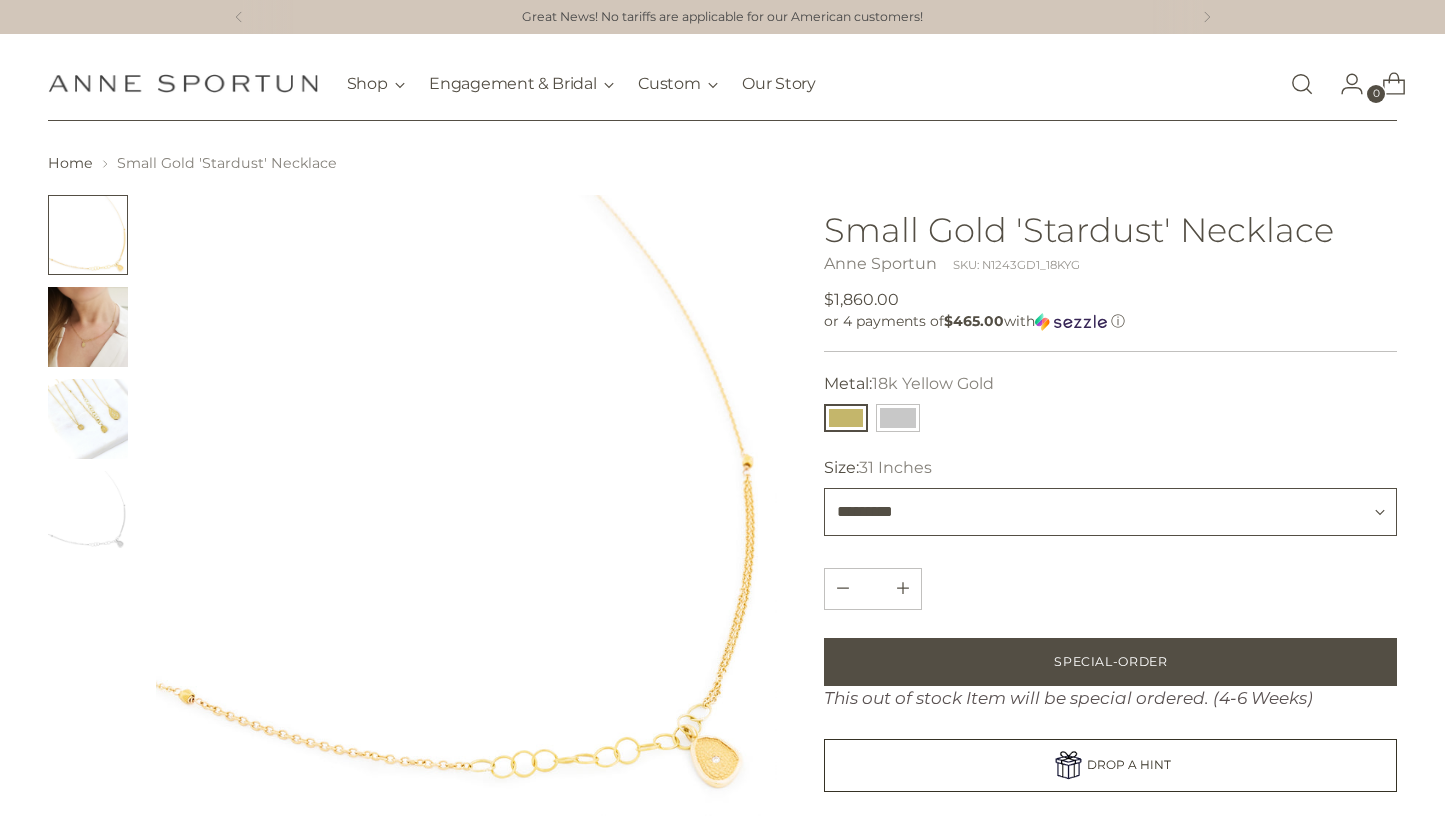 select on "**********" 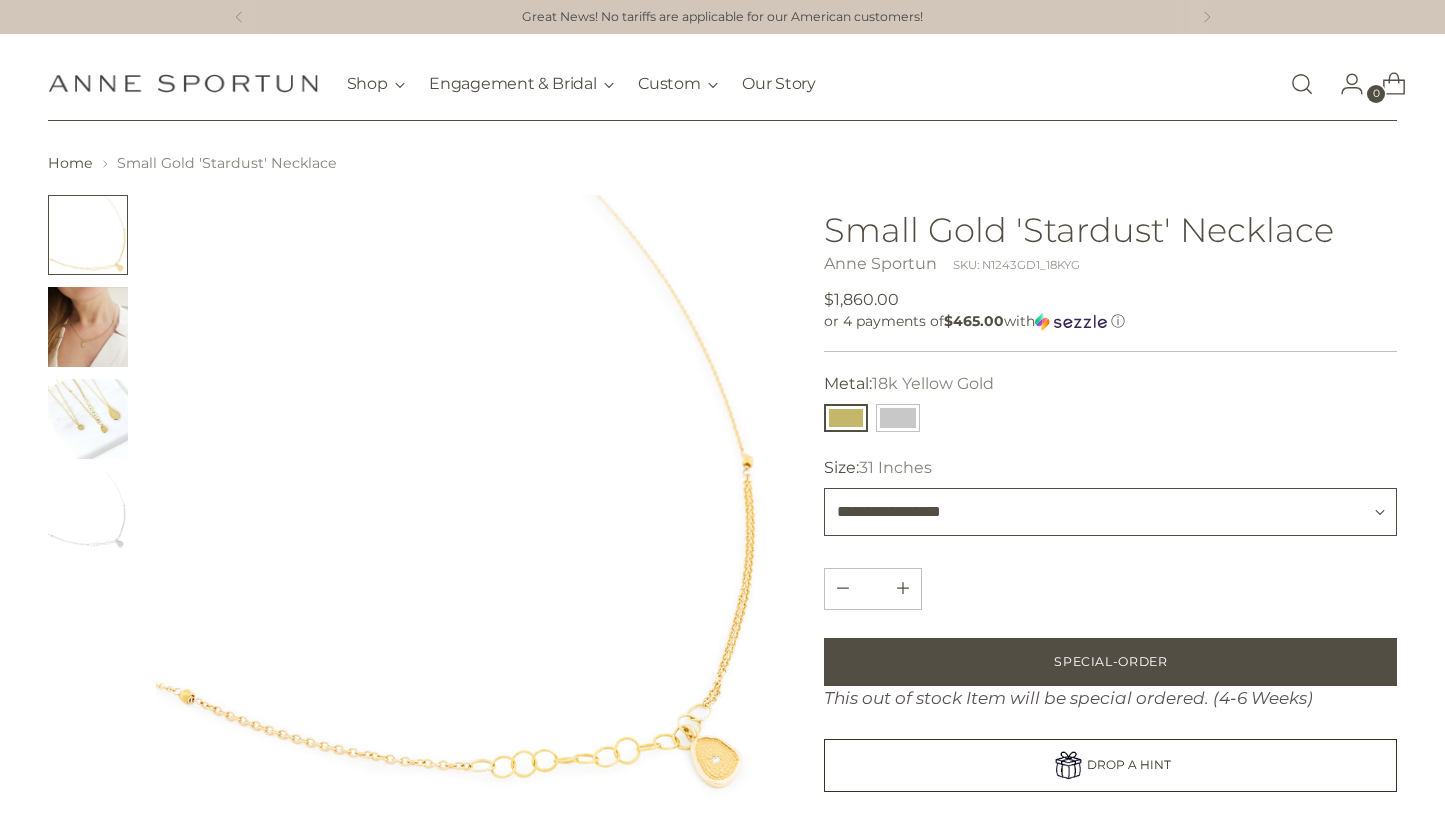 type 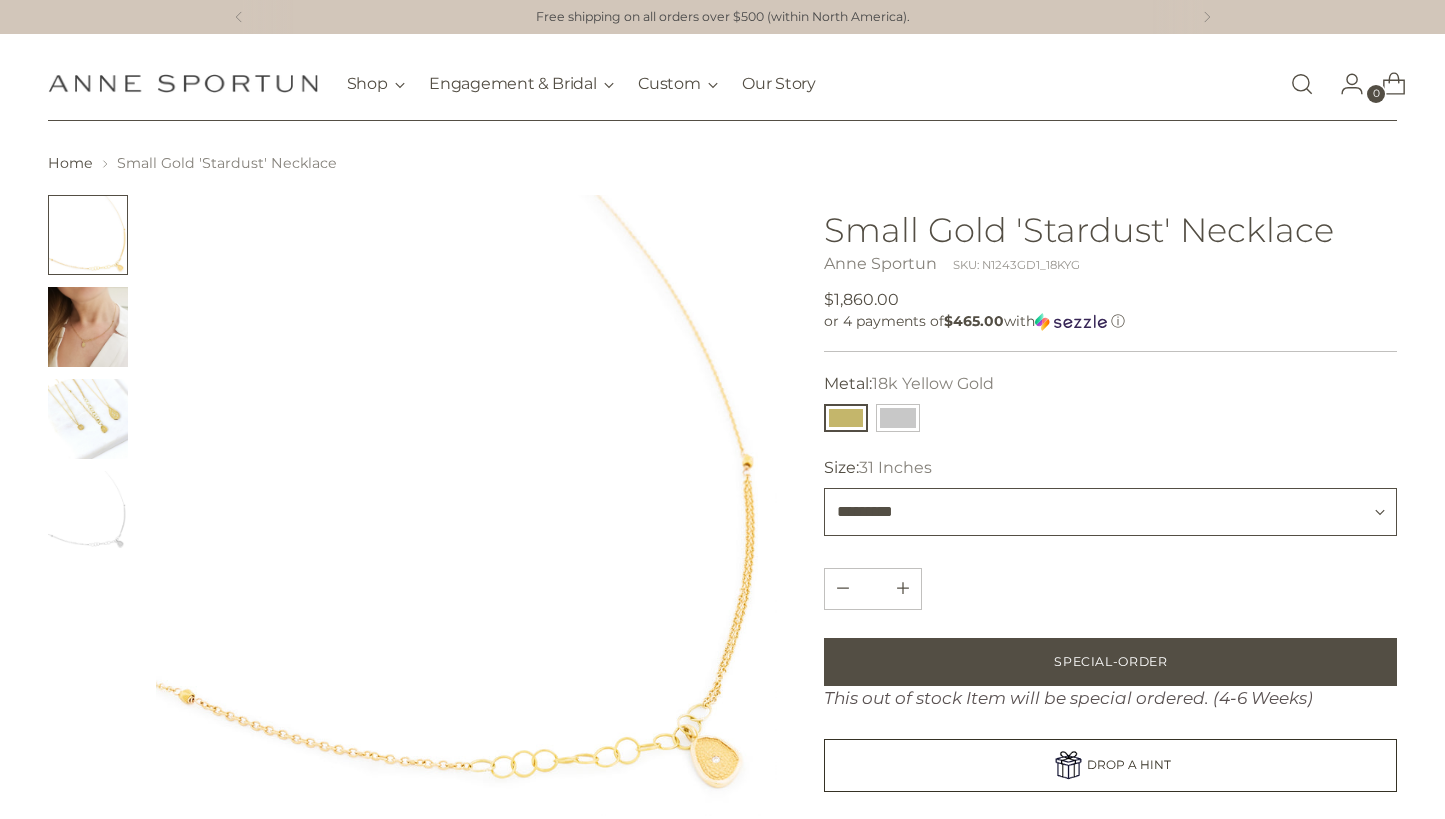 select on "**********" 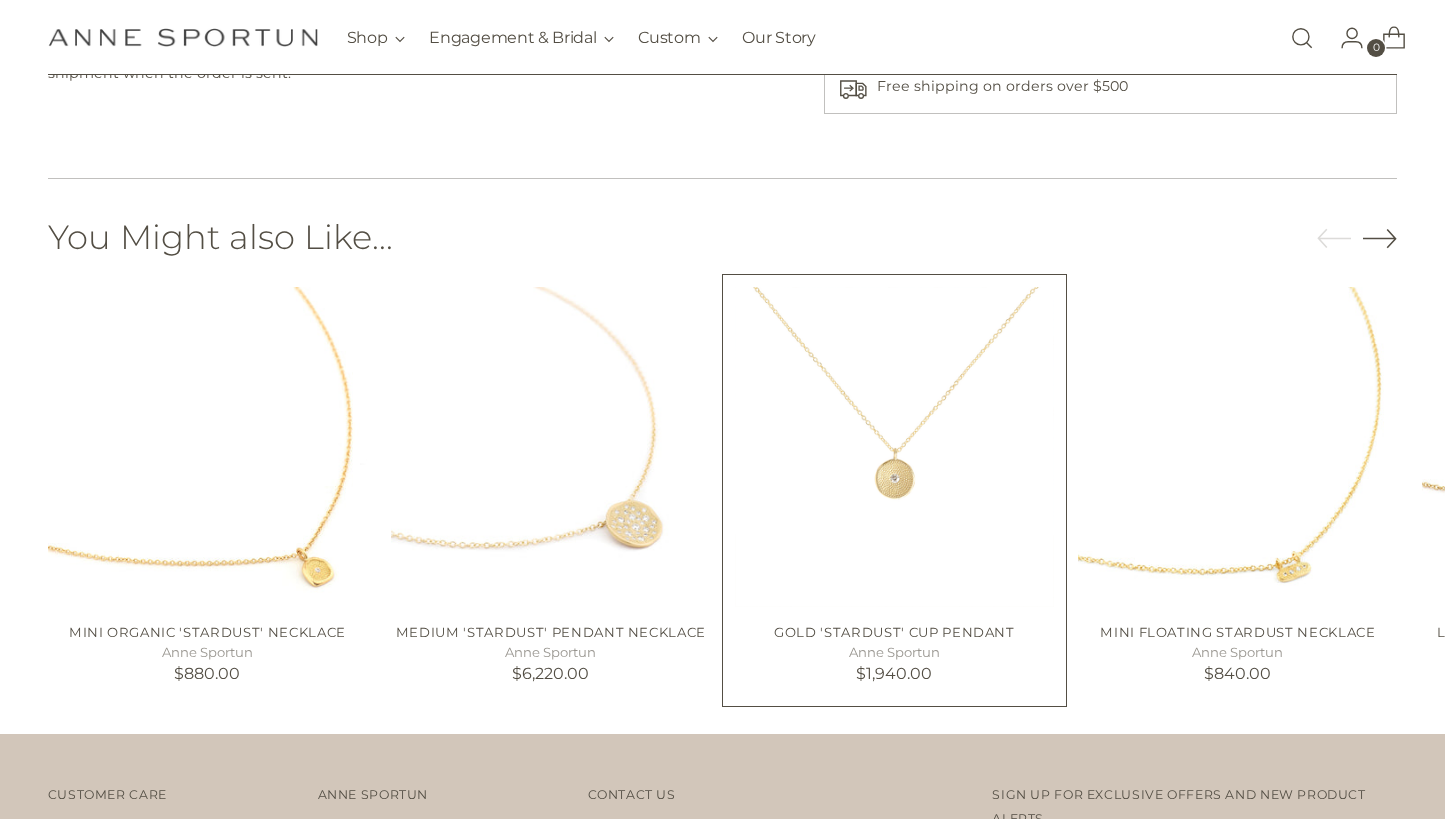 scroll, scrollTop: 1132, scrollLeft: 0, axis: vertical 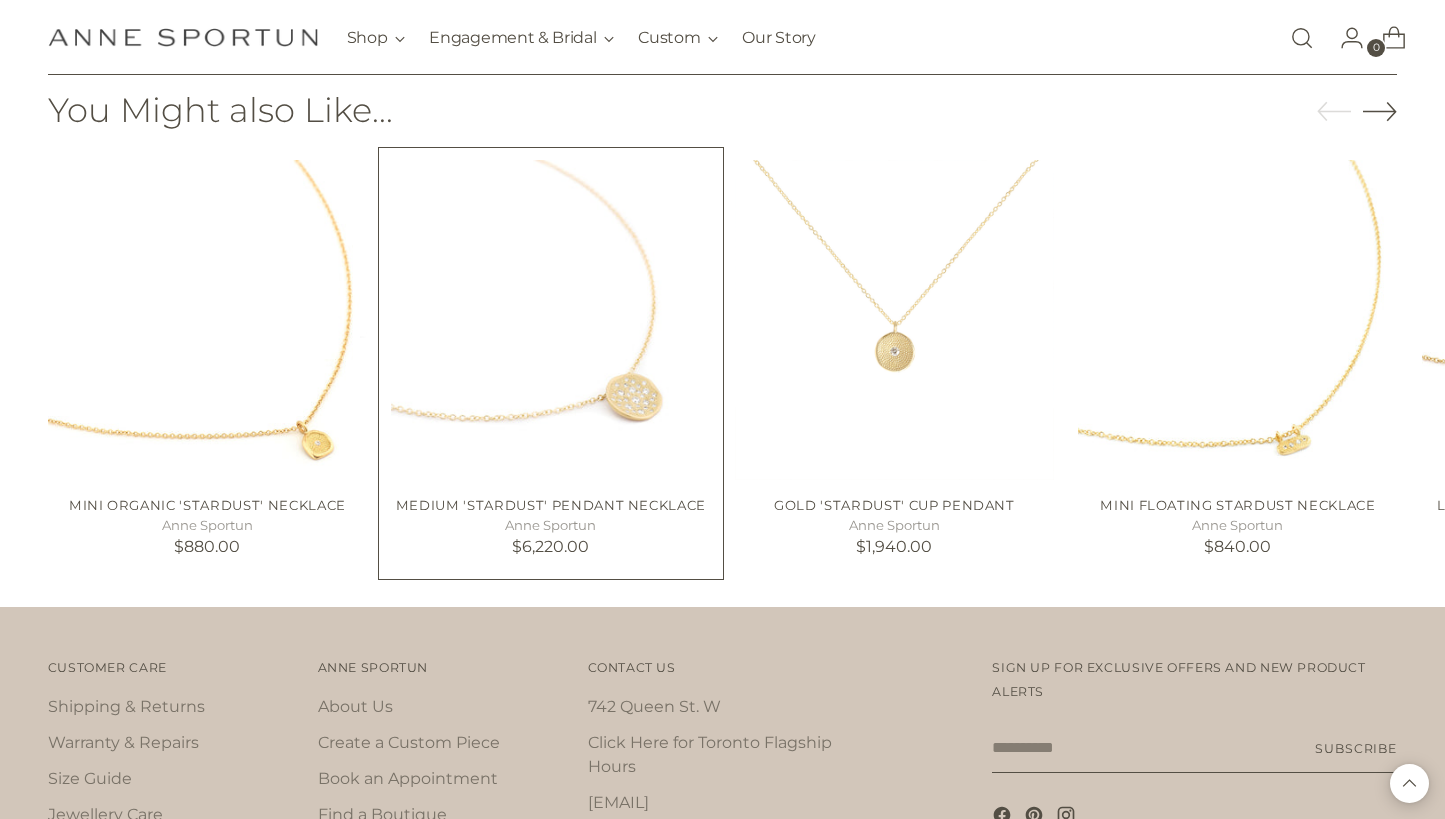 click at bounding box center (0, 0) 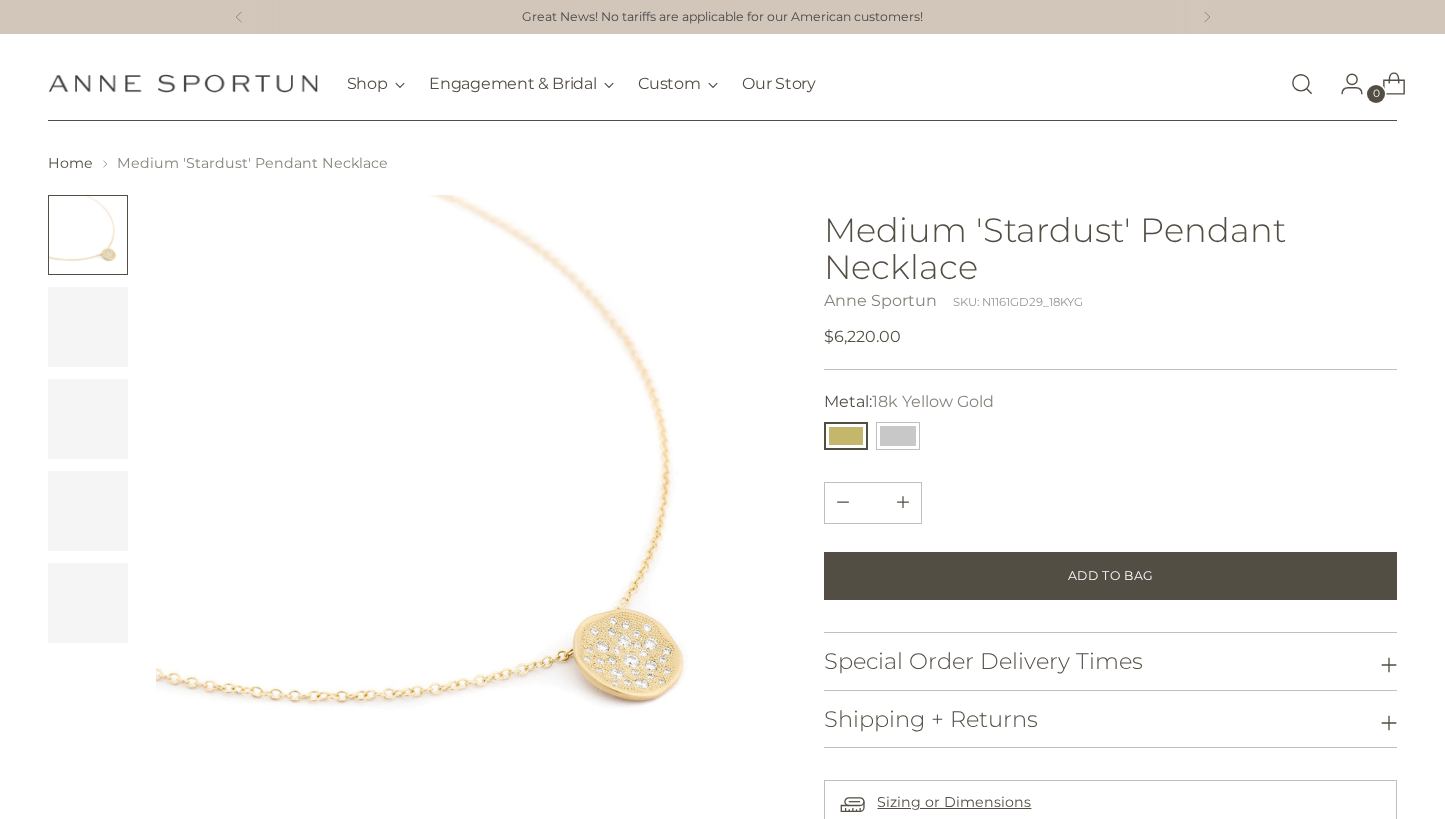 scroll, scrollTop: 0, scrollLeft: 0, axis: both 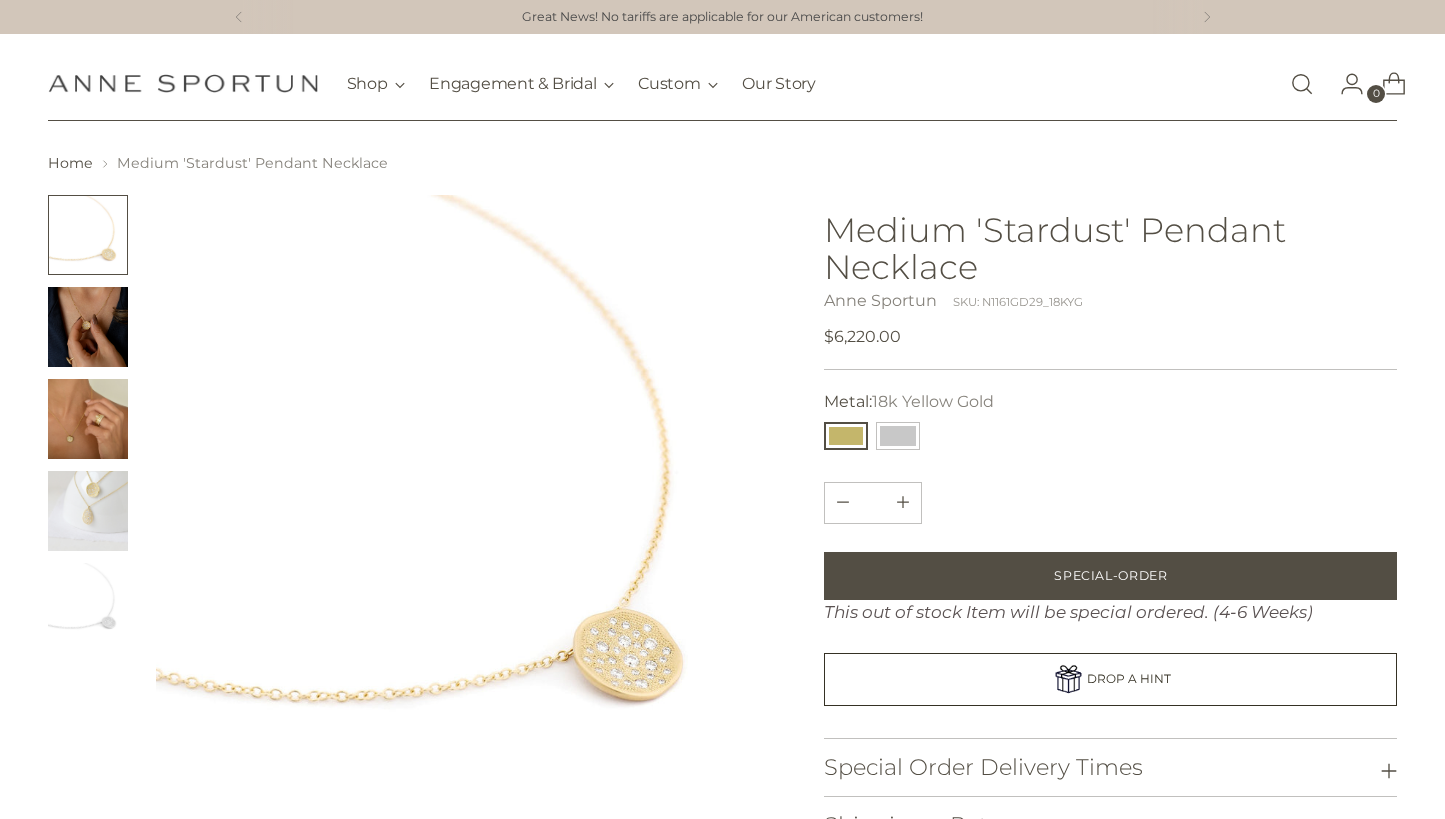 click at bounding box center [88, 419] 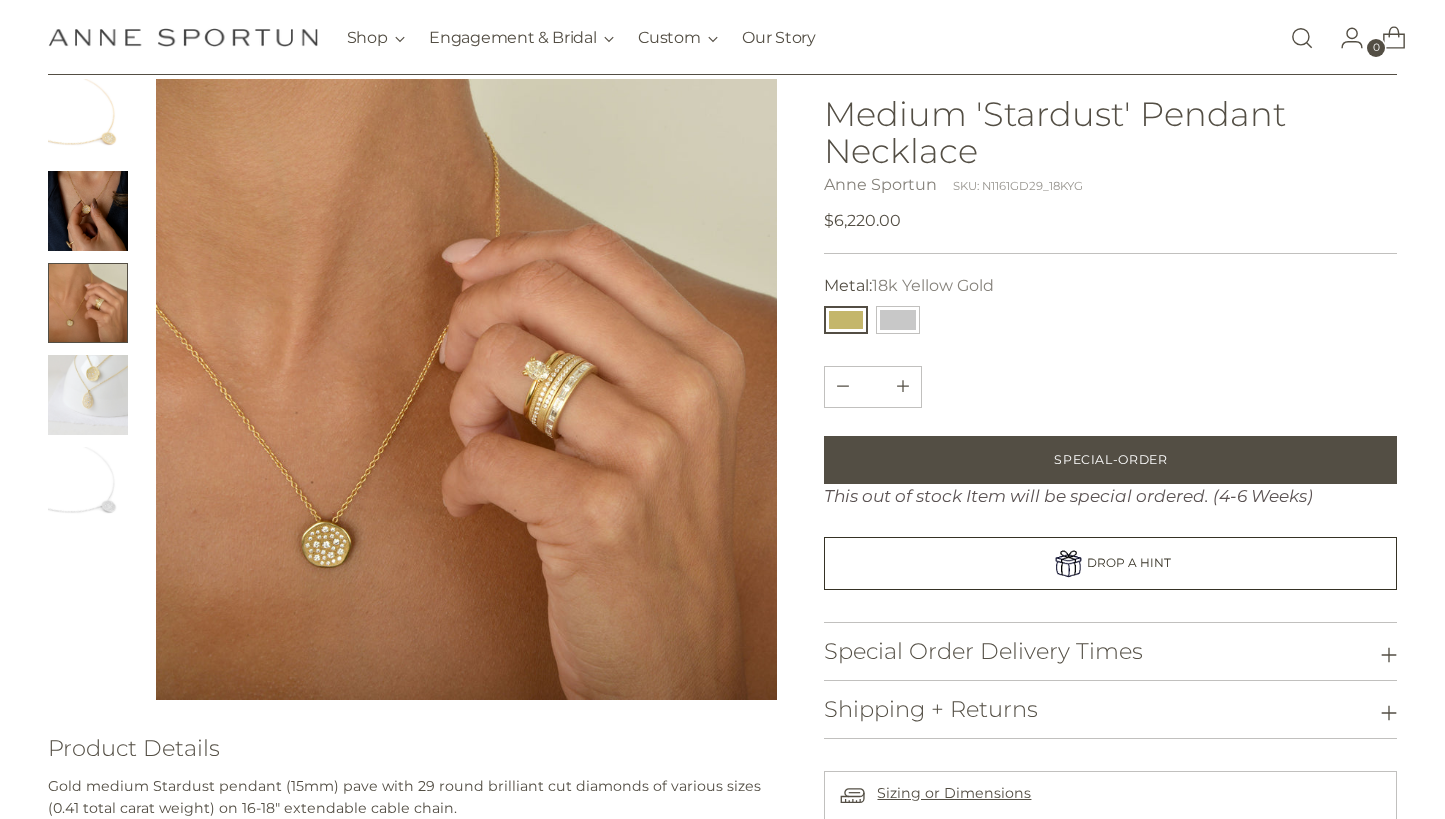 scroll, scrollTop: 116, scrollLeft: 0, axis: vertical 